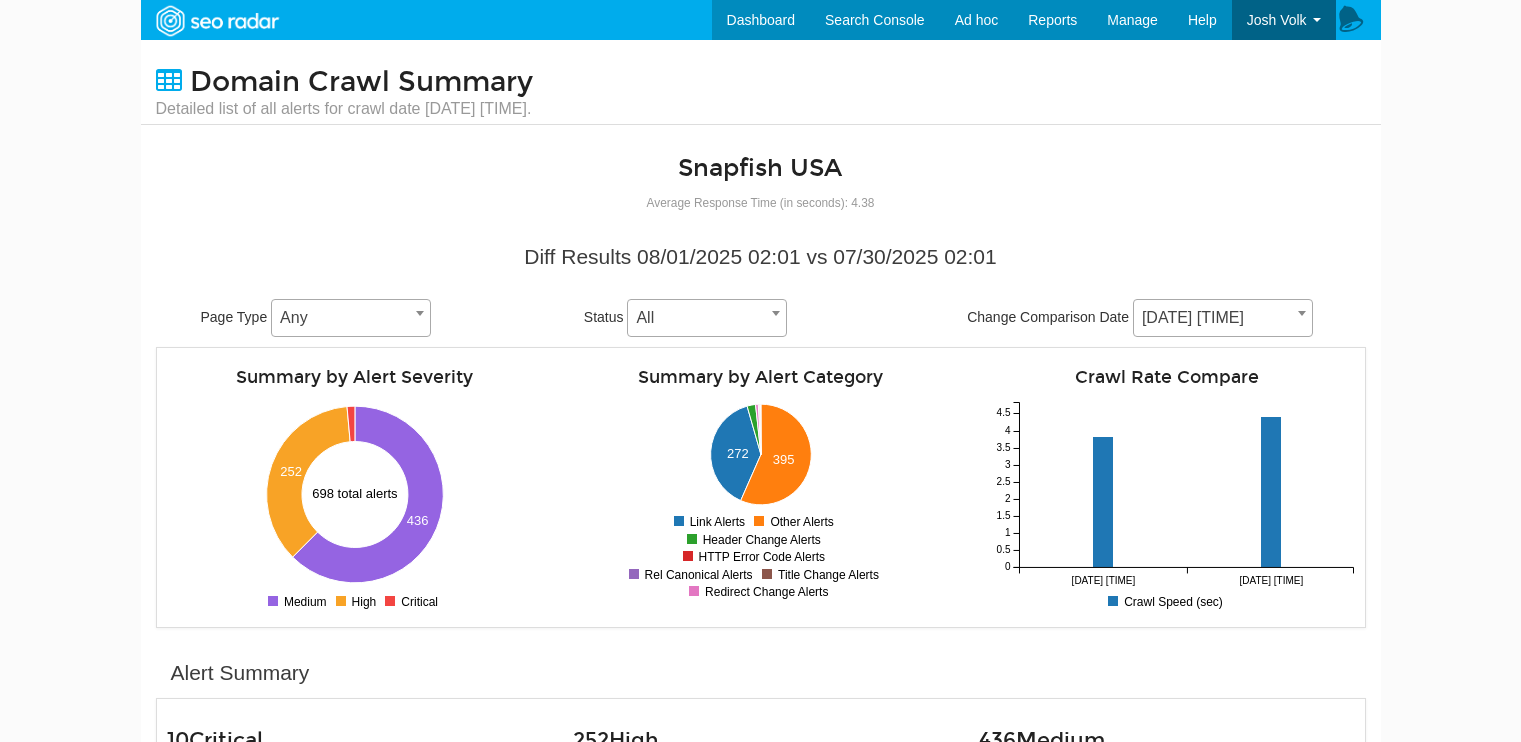 scroll, scrollTop: 648, scrollLeft: 0, axis: vertical 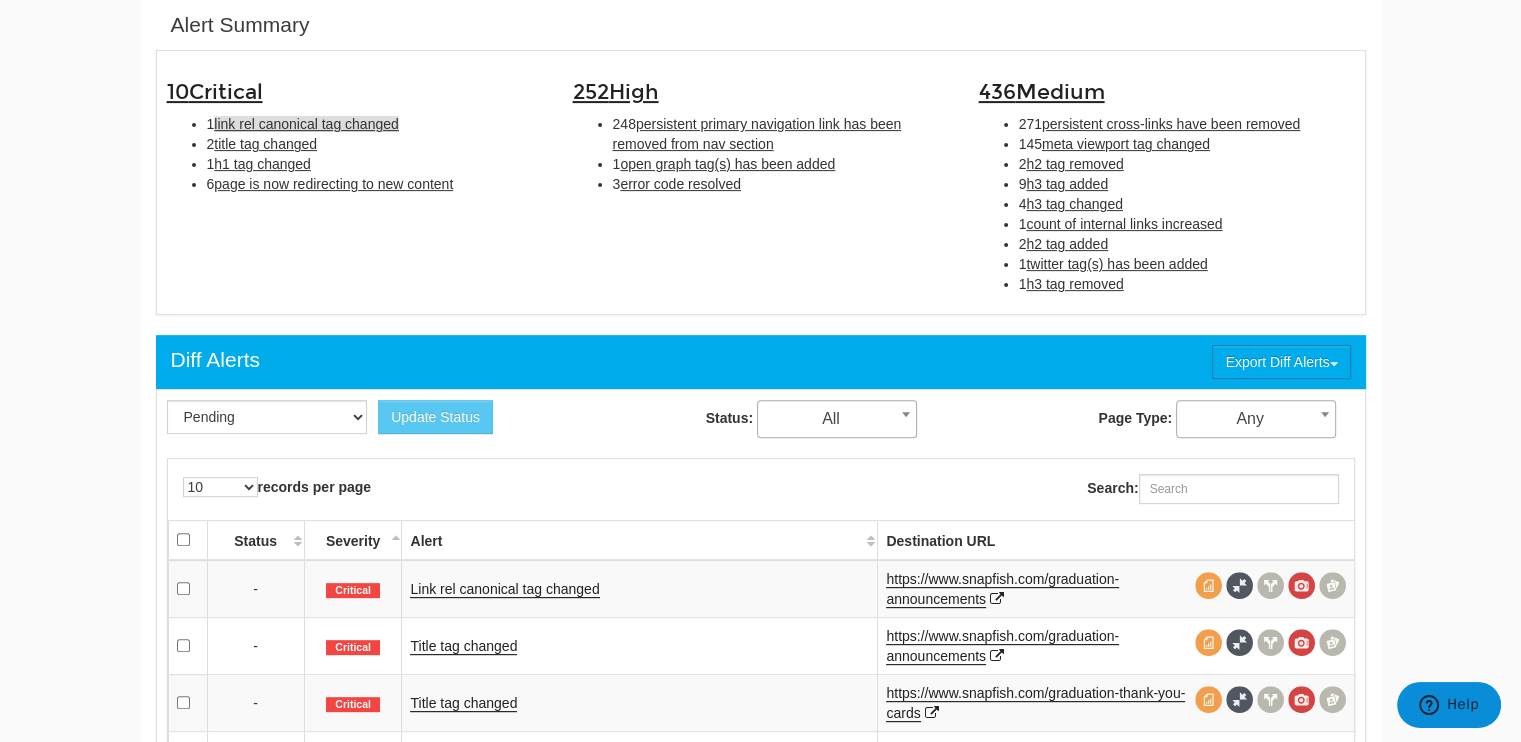 click on "link rel canonical tag changed" at bounding box center (306, 124) 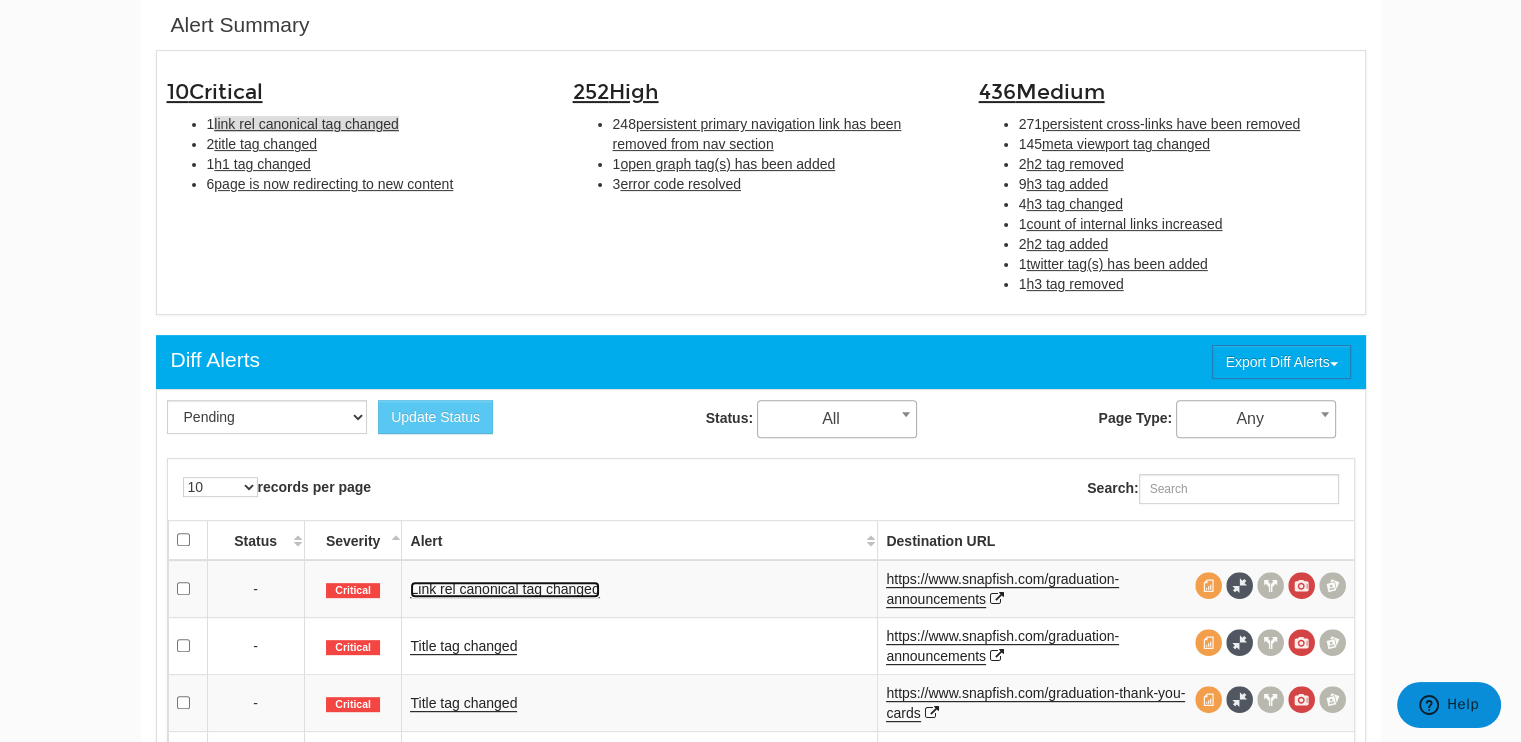 click on "Link rel canonical tag changed" at bounding box center [504, 589] 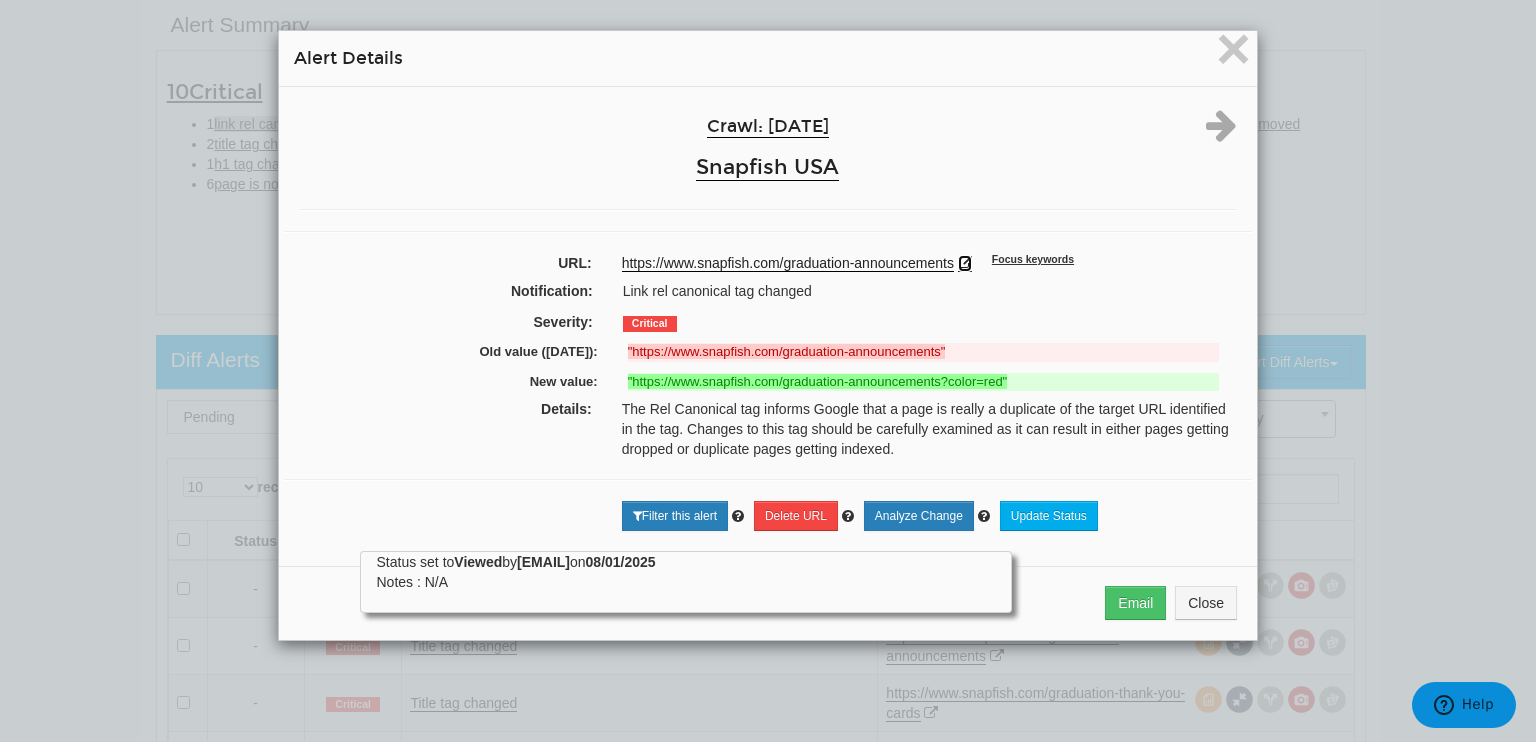 click at bounding box center (965, 263) 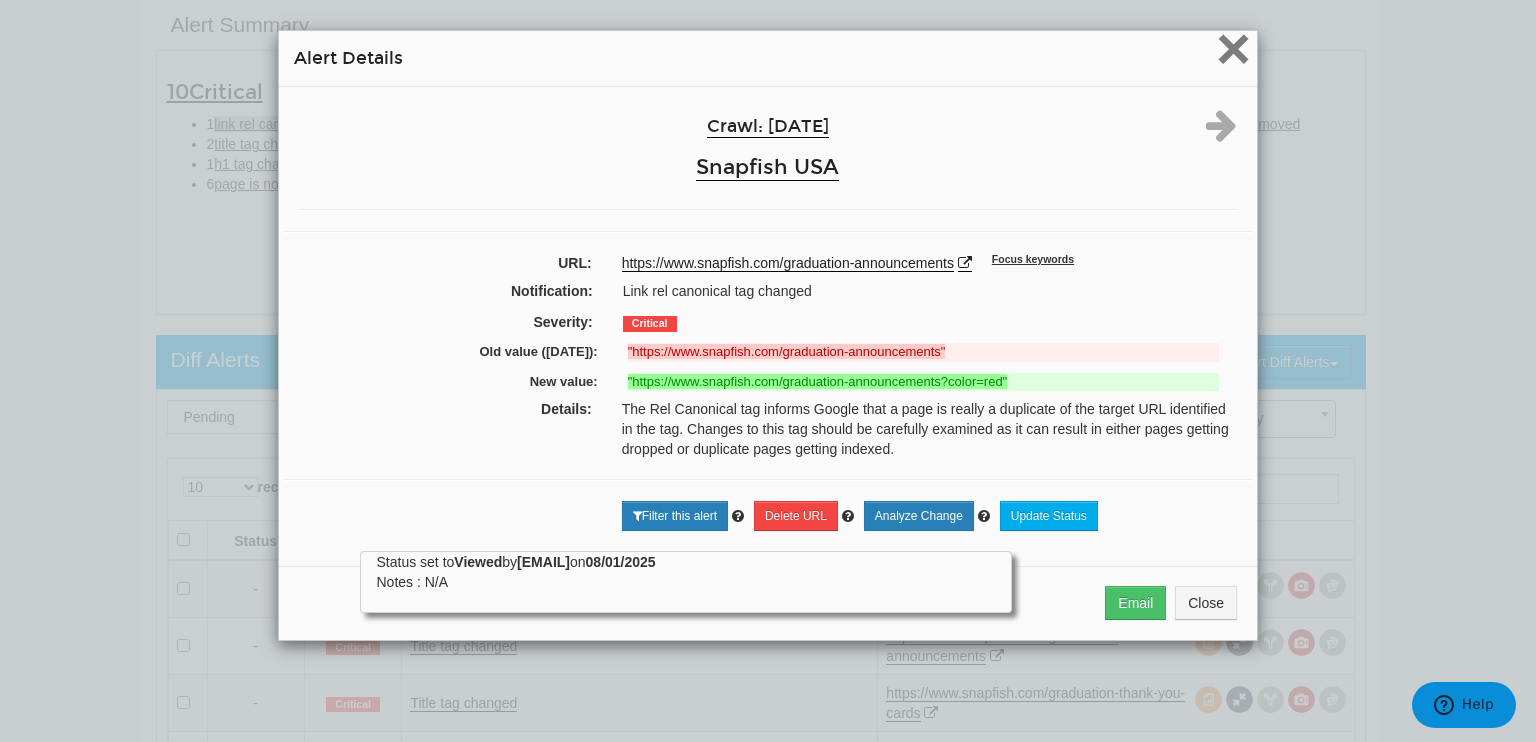 click on "×" at bounding box center [1233, 48] 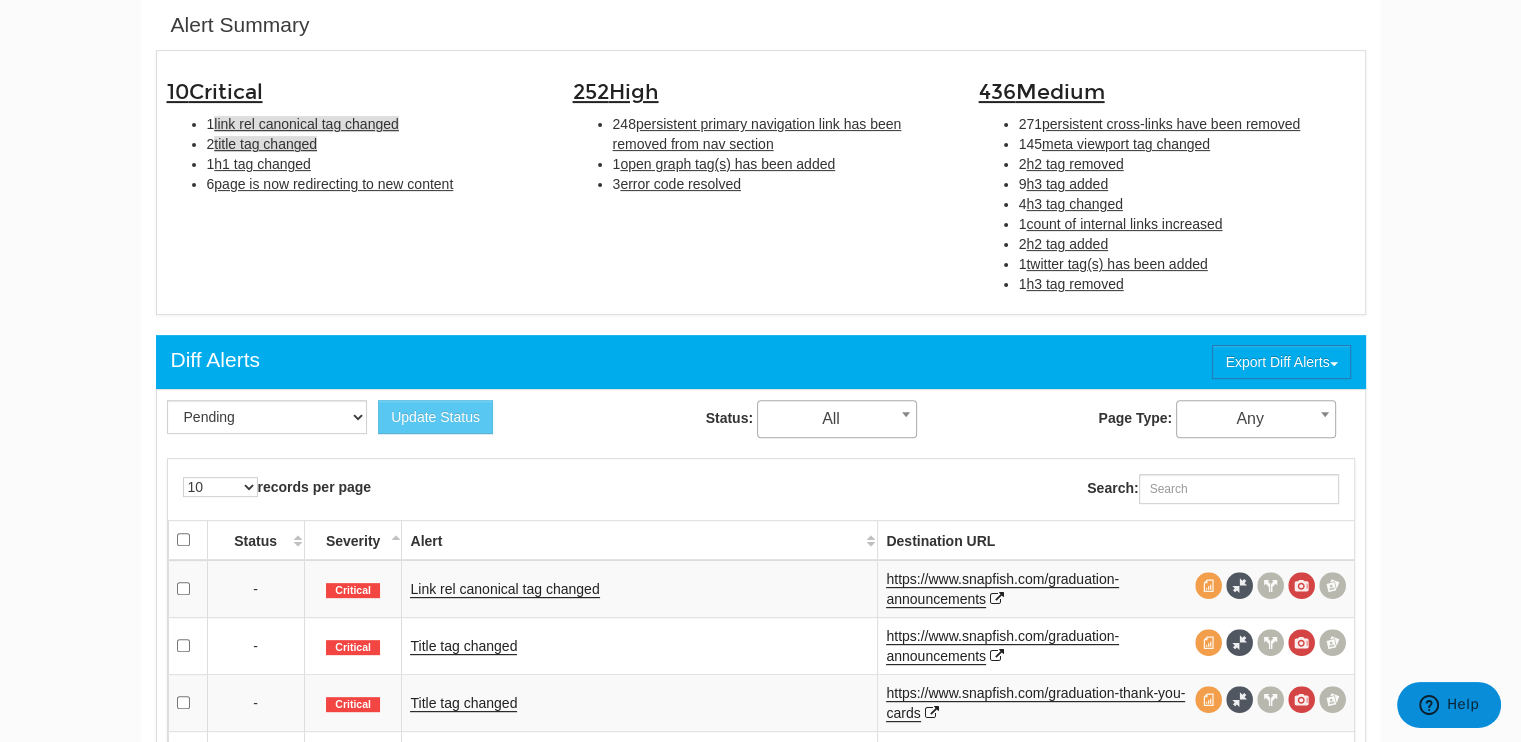 click on "title tag changed" at bounding box center (265, 144) 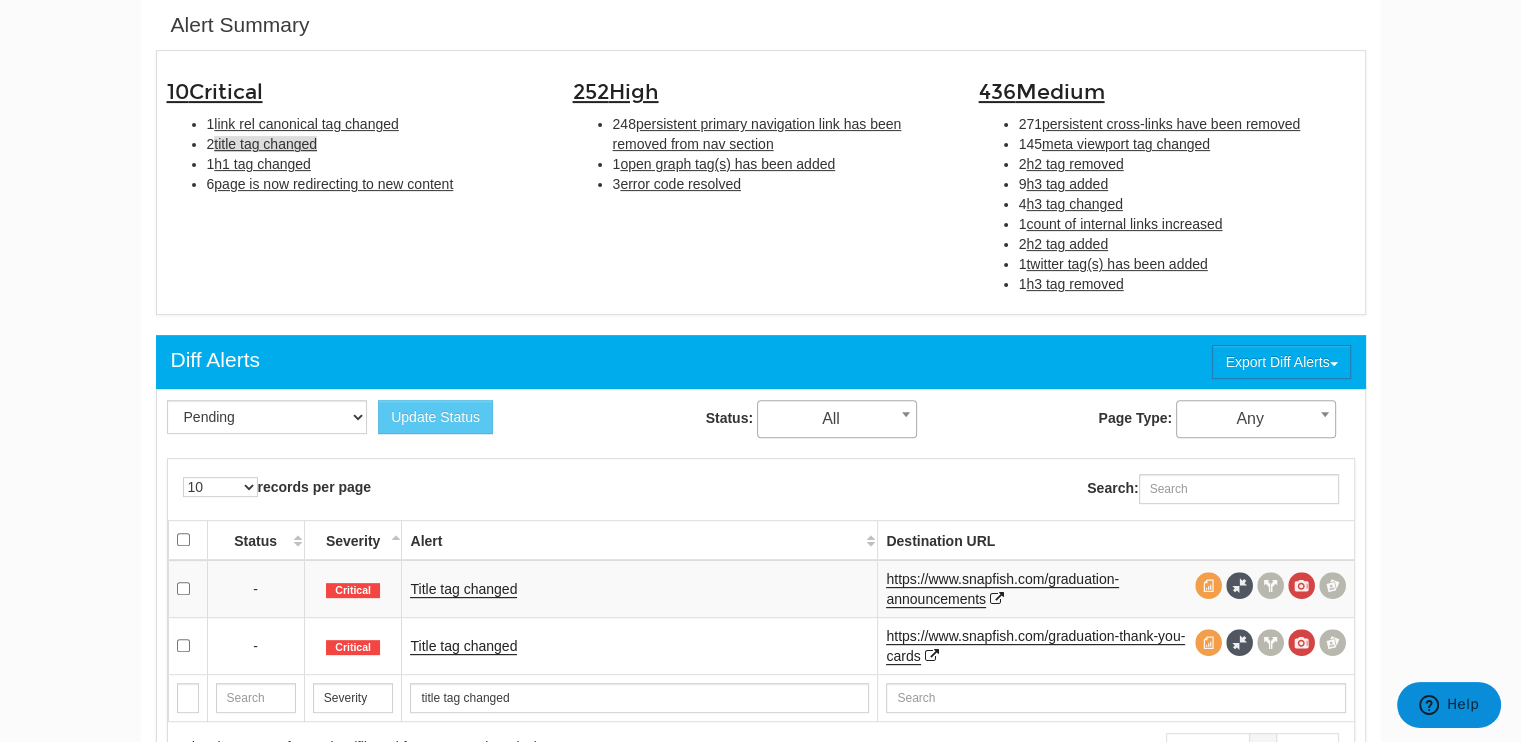 click on "Title tag changed" at bounding box center (640, 589) 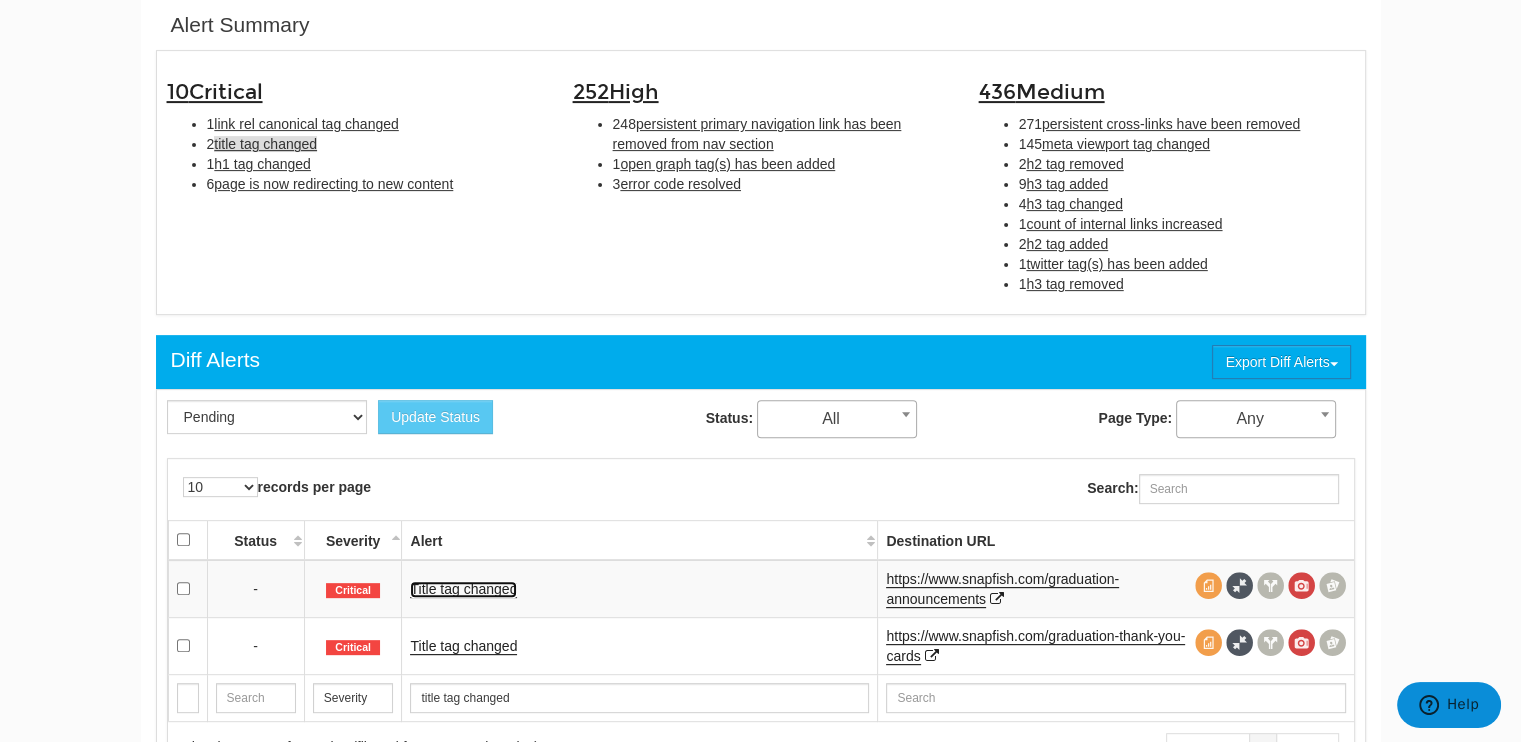 click on "Title tag changed" at bounding box center [463, 589] 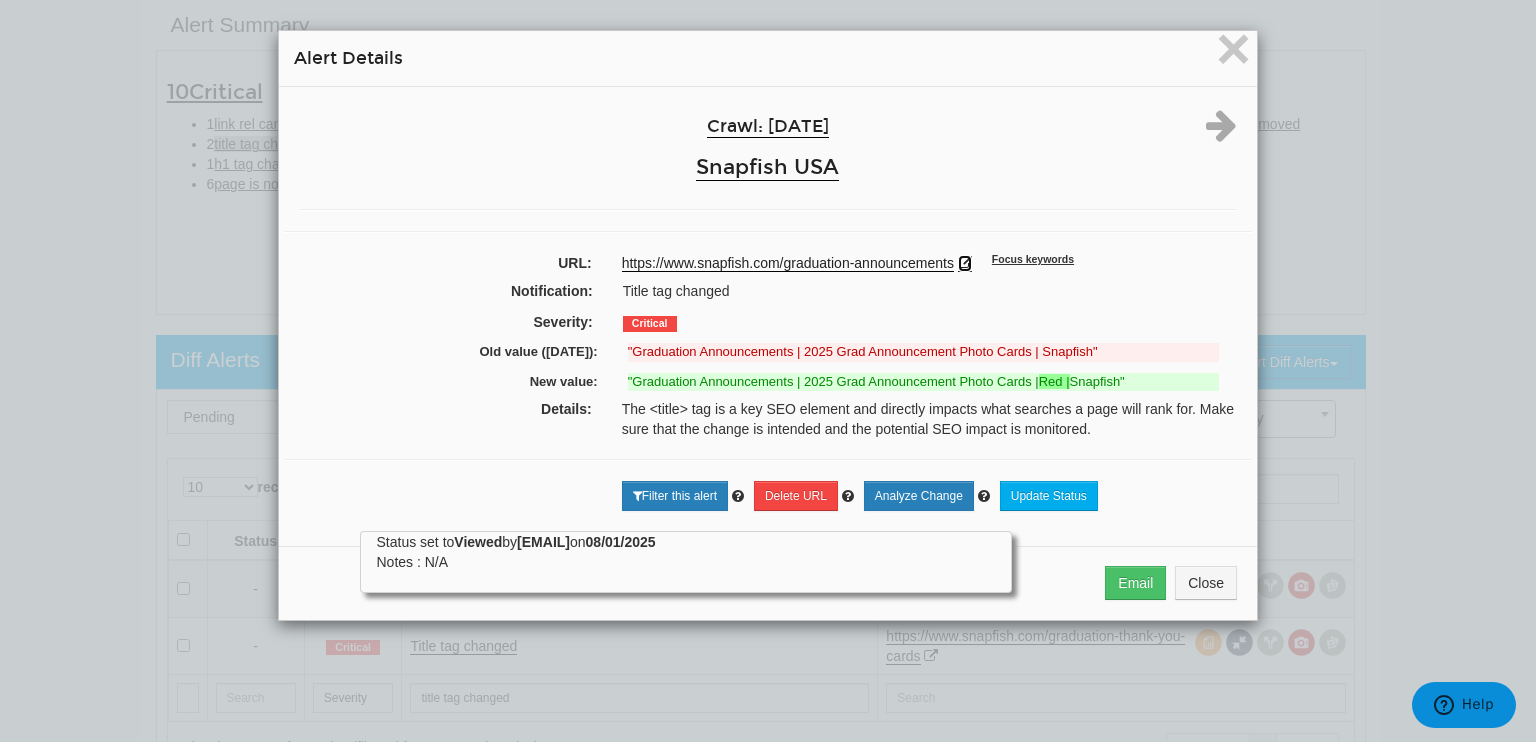 click at bounding box center [965, 263] 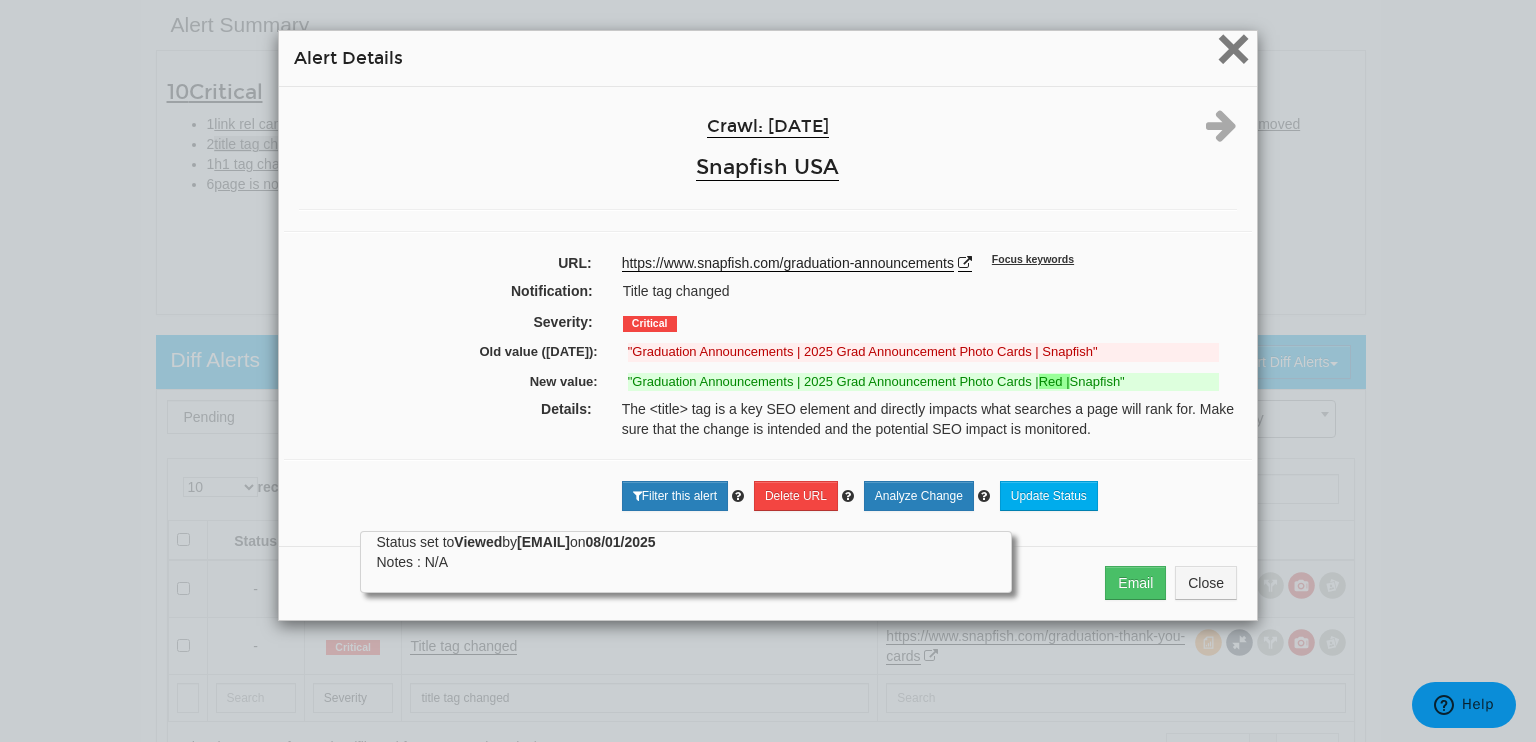 click on "×" at bounding box center (1233, 48) 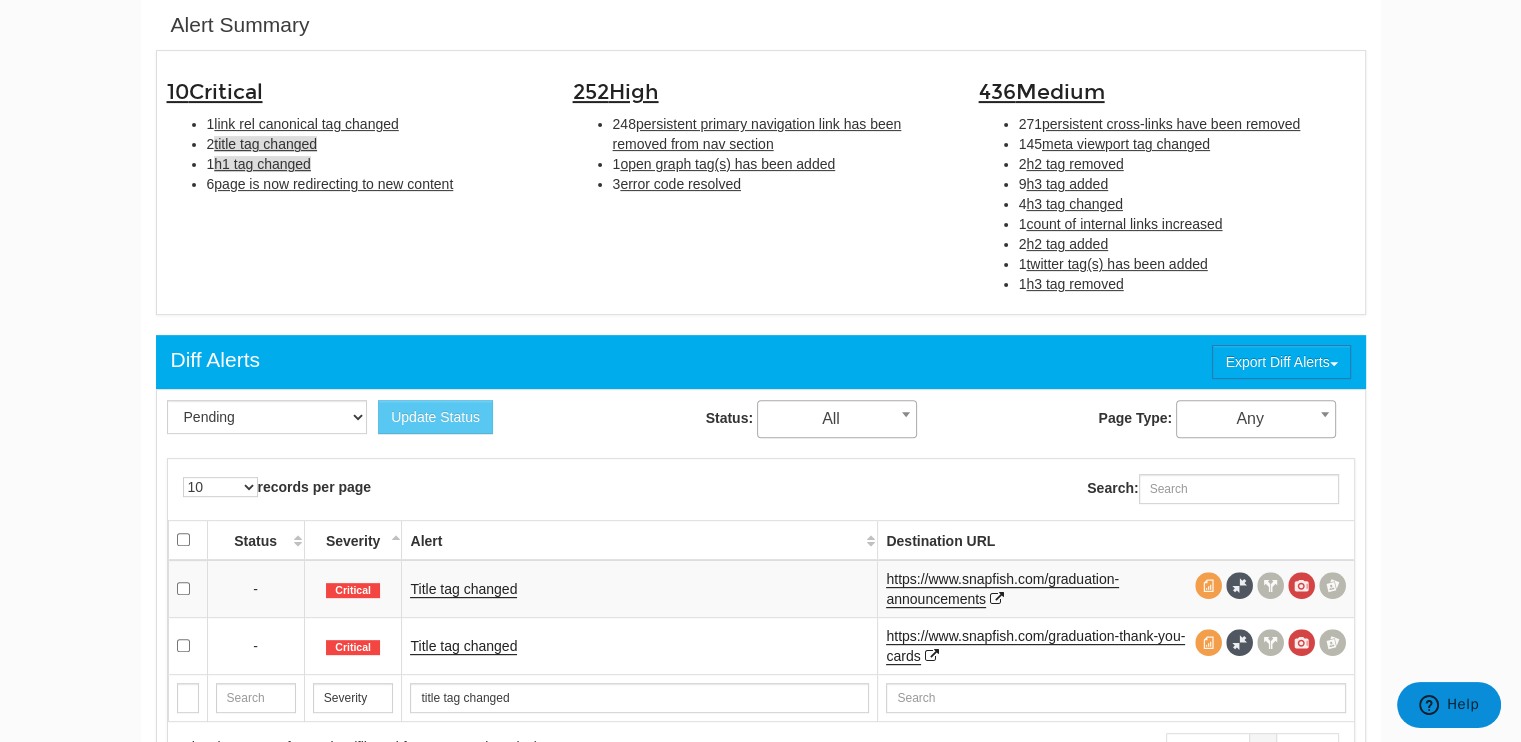 click on "h1 tag changed" at bounding box center (262, 164) 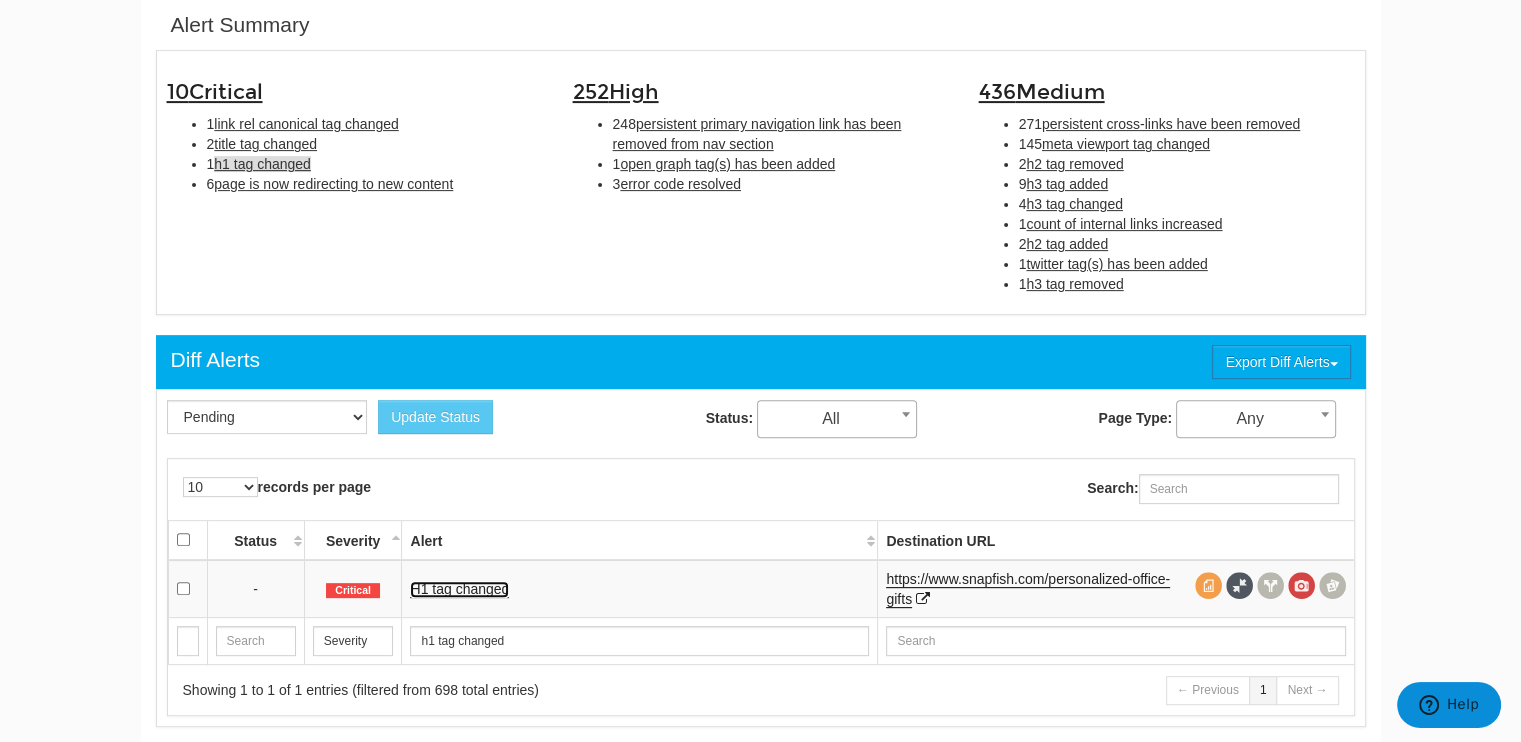 click on "H1 tag changed" at bounding box center [459, 589] 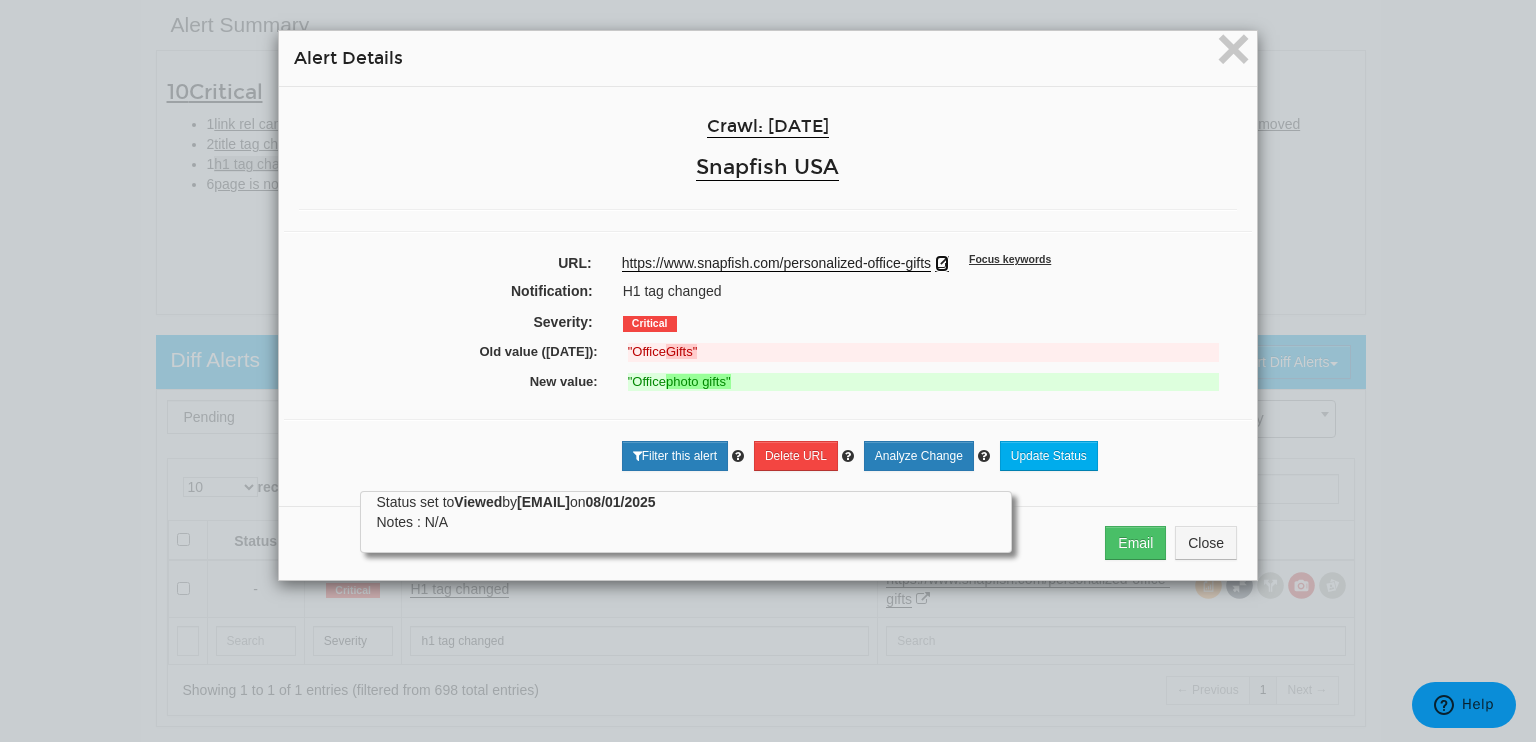 click at bounding box center (942, 263) 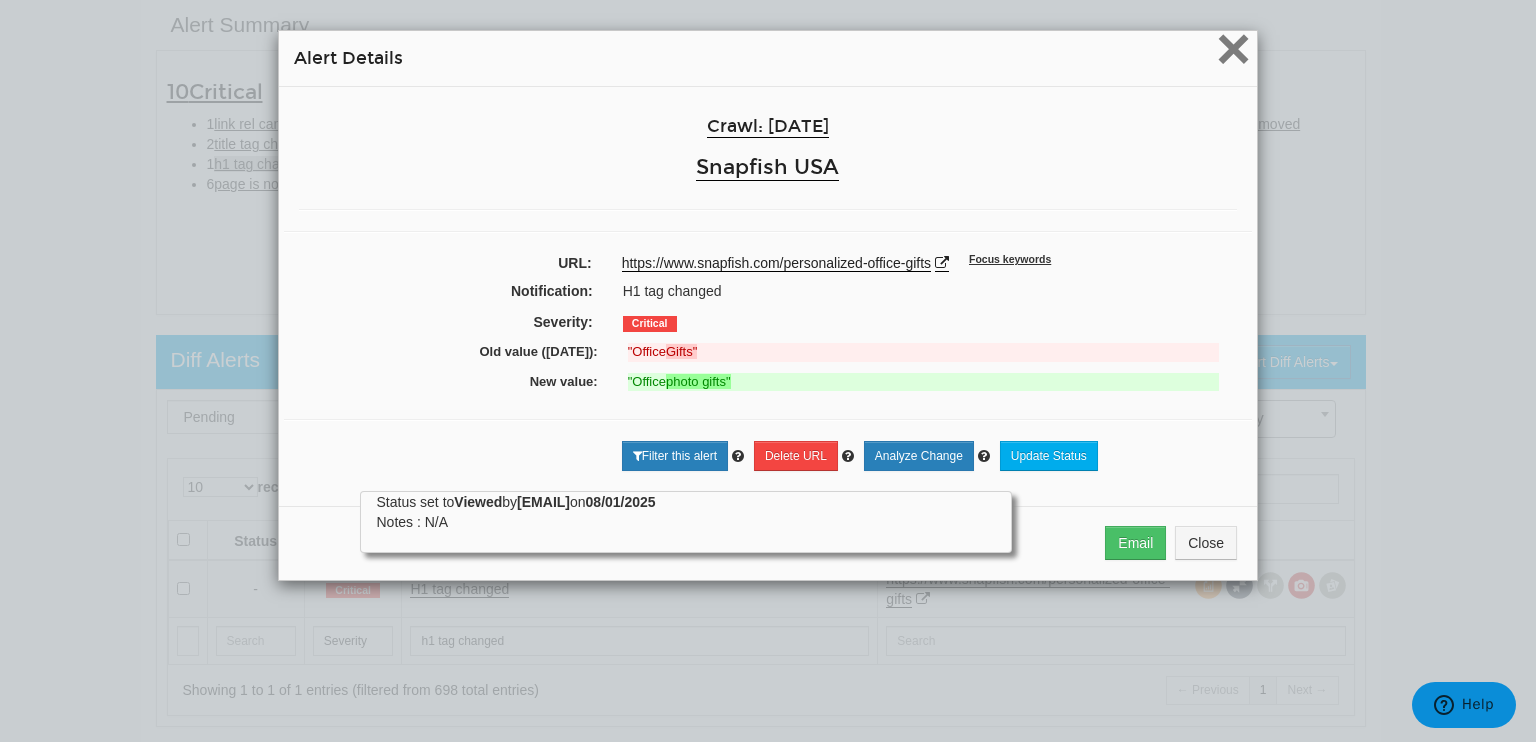 click on "×" at bounding box center (1233, 48) 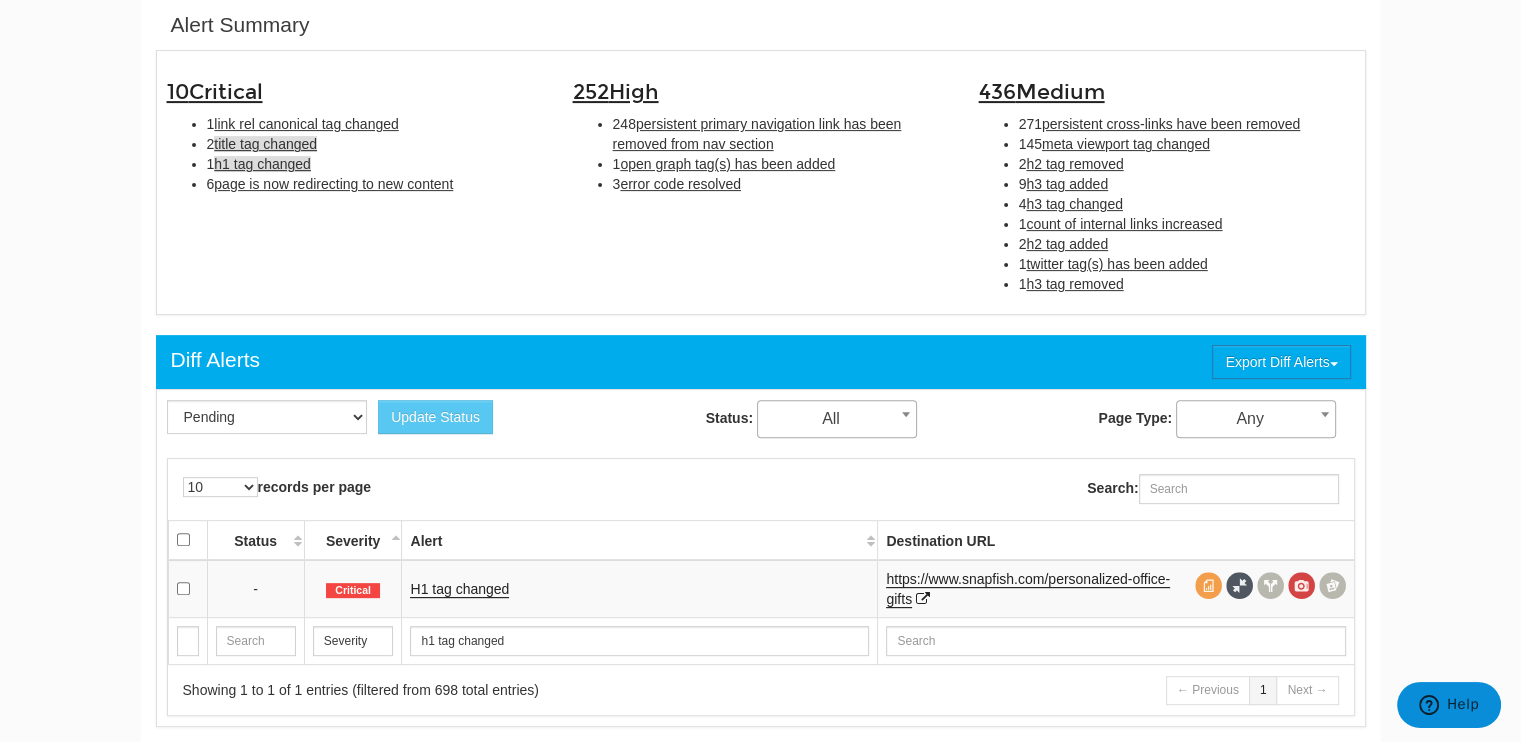 click on "title tag changed" at bounding box center [265, 144] 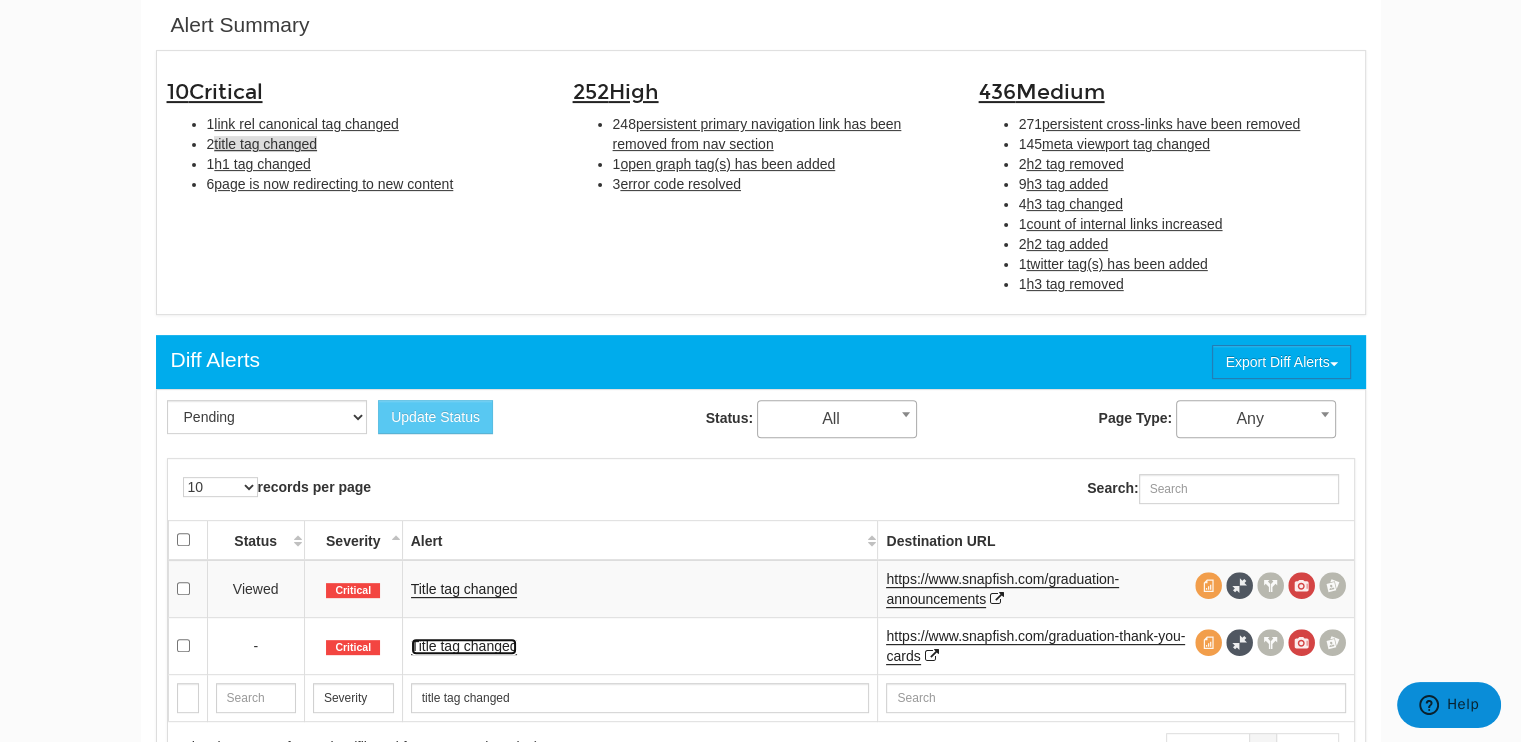 click on "Title tag changed" at bounding box center [464, 646] 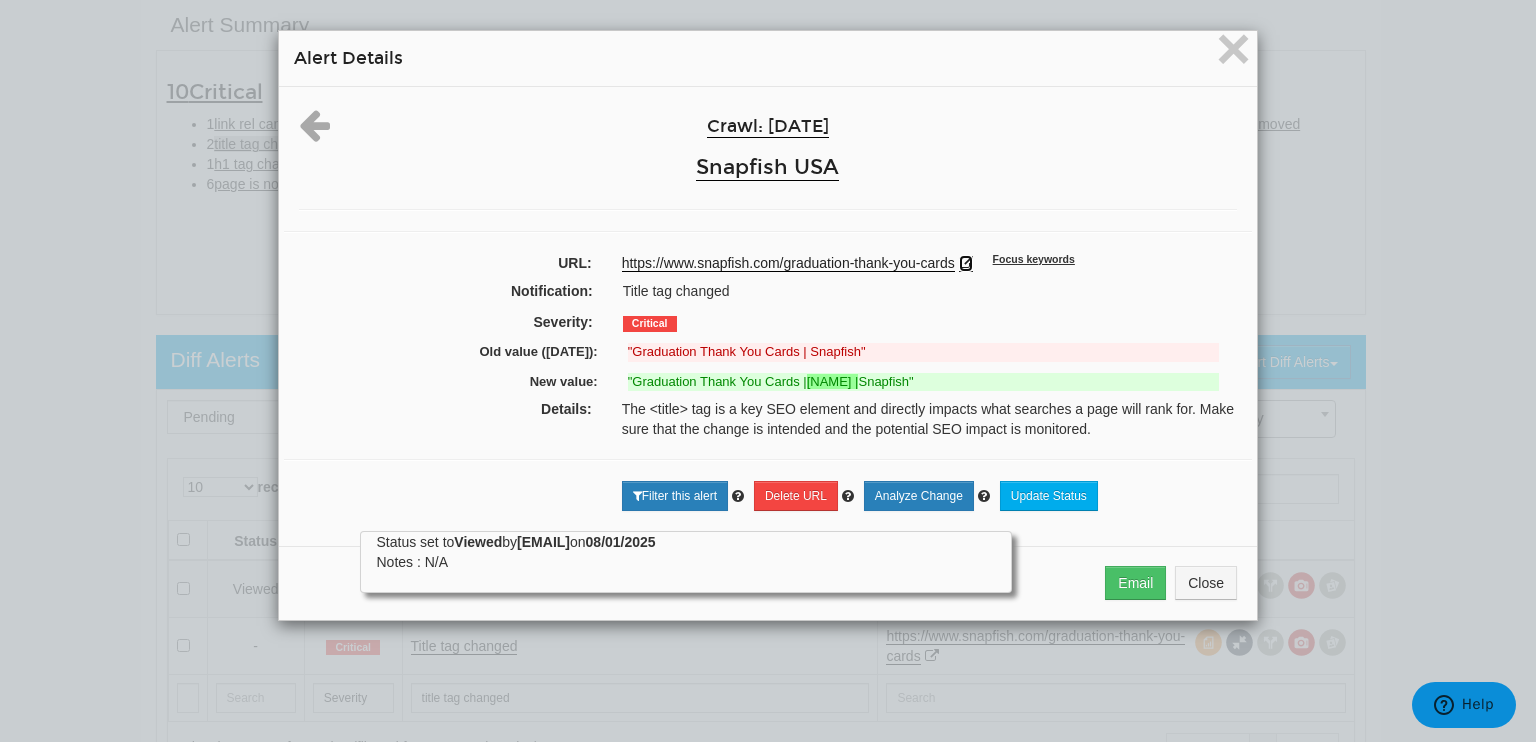 click at bounding box center (966, 263) 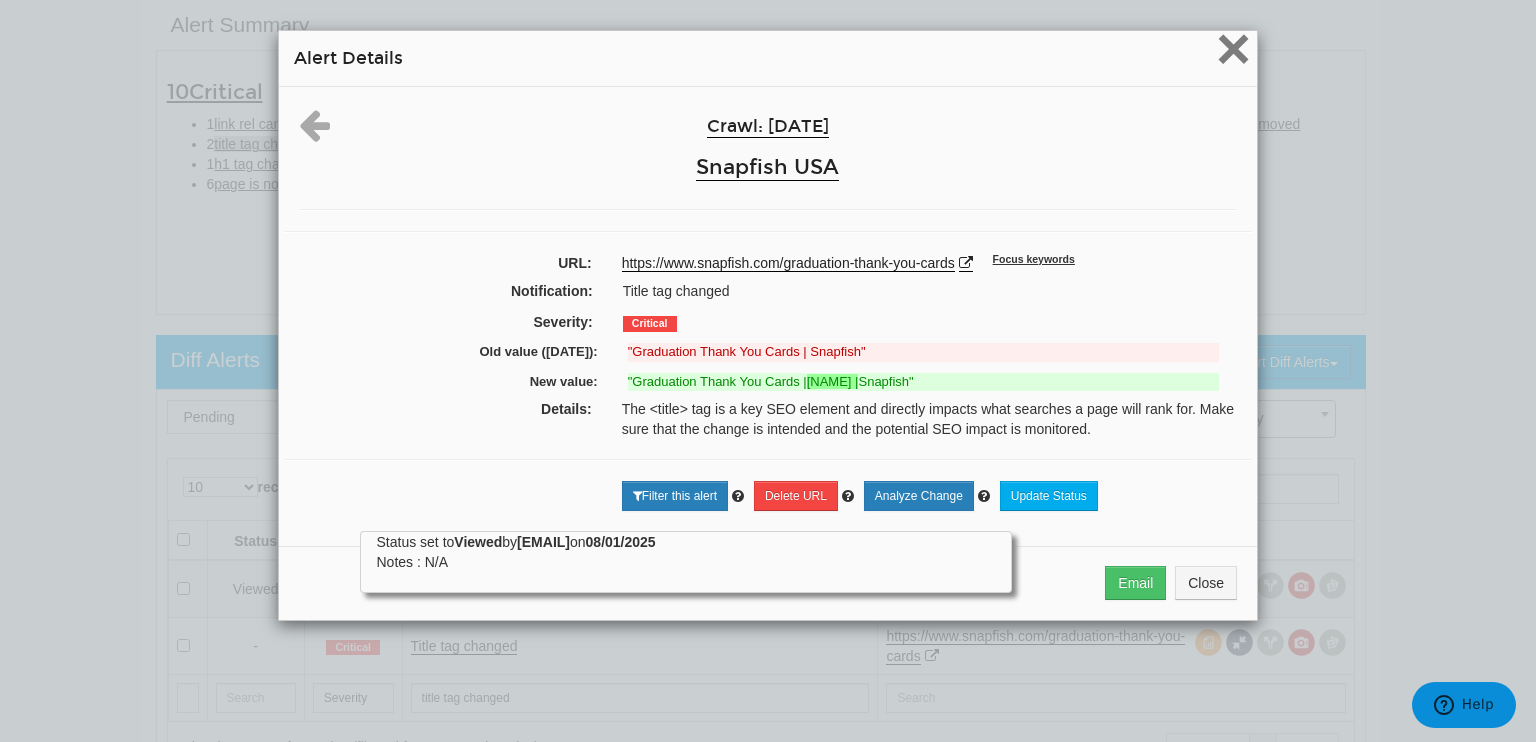 click on "×" at bounding box center [1233, 48] 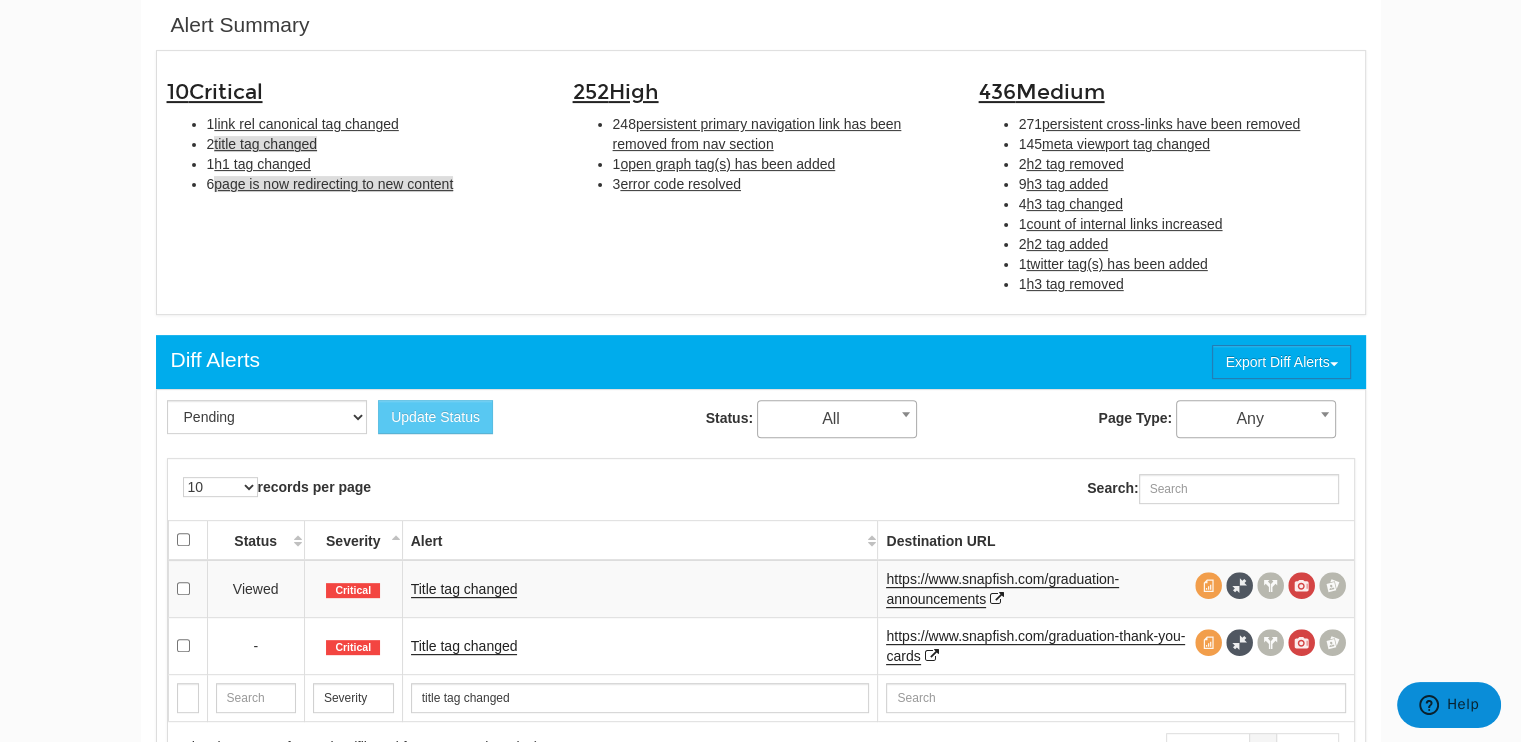 click on "page is now redirecting to new content" at bounding box center (333, 184) 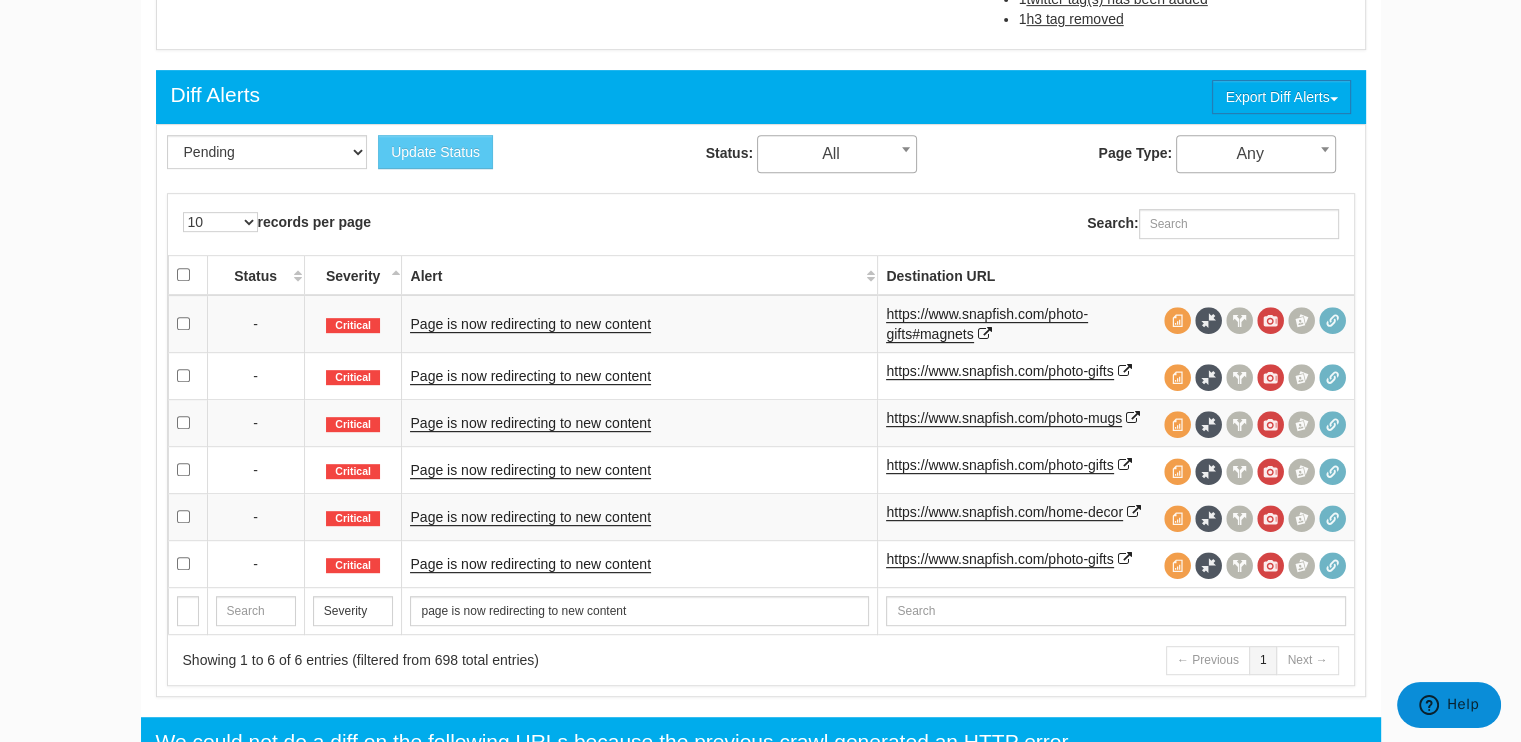scroll, scrollTop: 948, scrollLeft: 0, axis: vertical 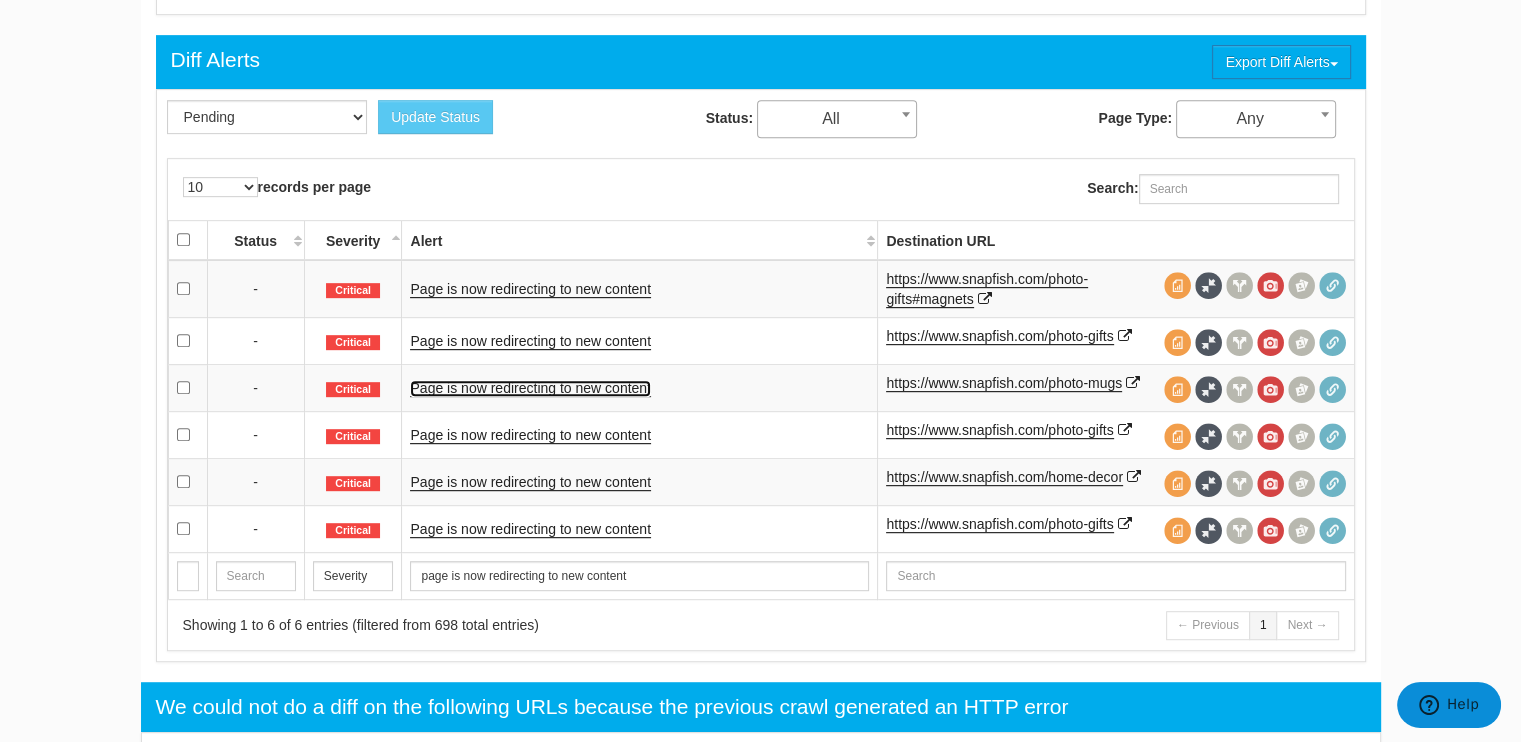 click on "Page is now redirecting to new content" at bounding box center (530, 388) 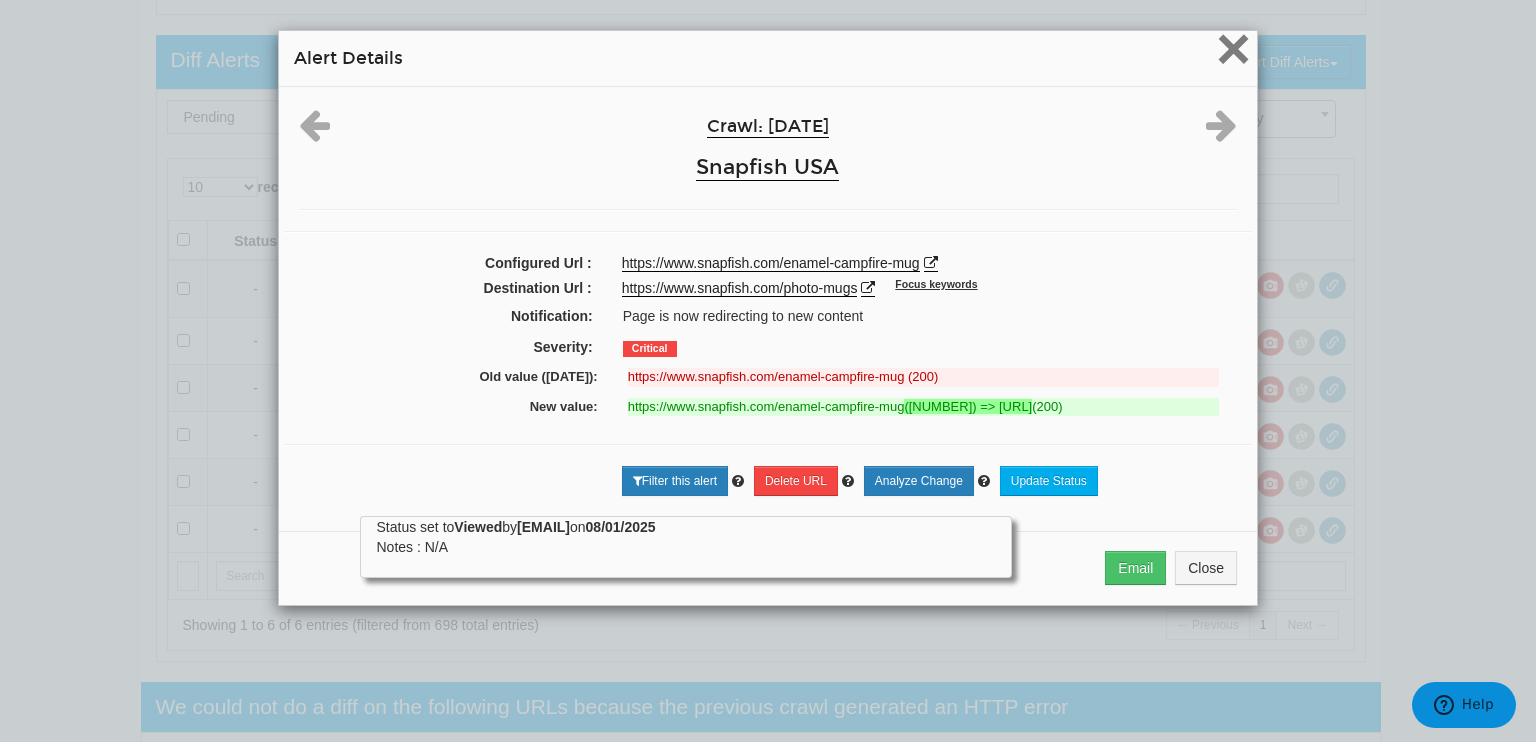 click on "×" at bounding box center (1233, 48) 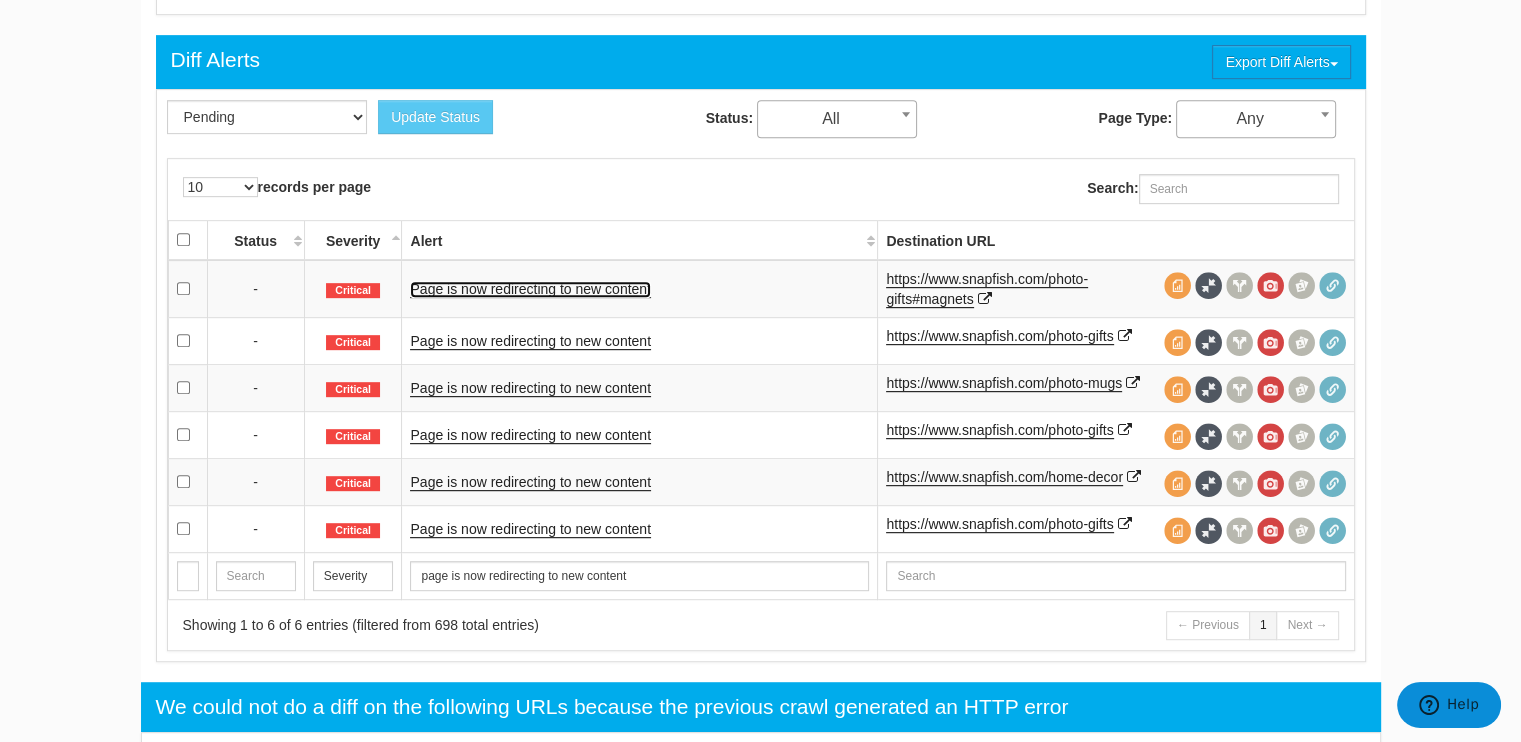 click on "Page is now redirecting to new content" at bounding box center (530, 289) 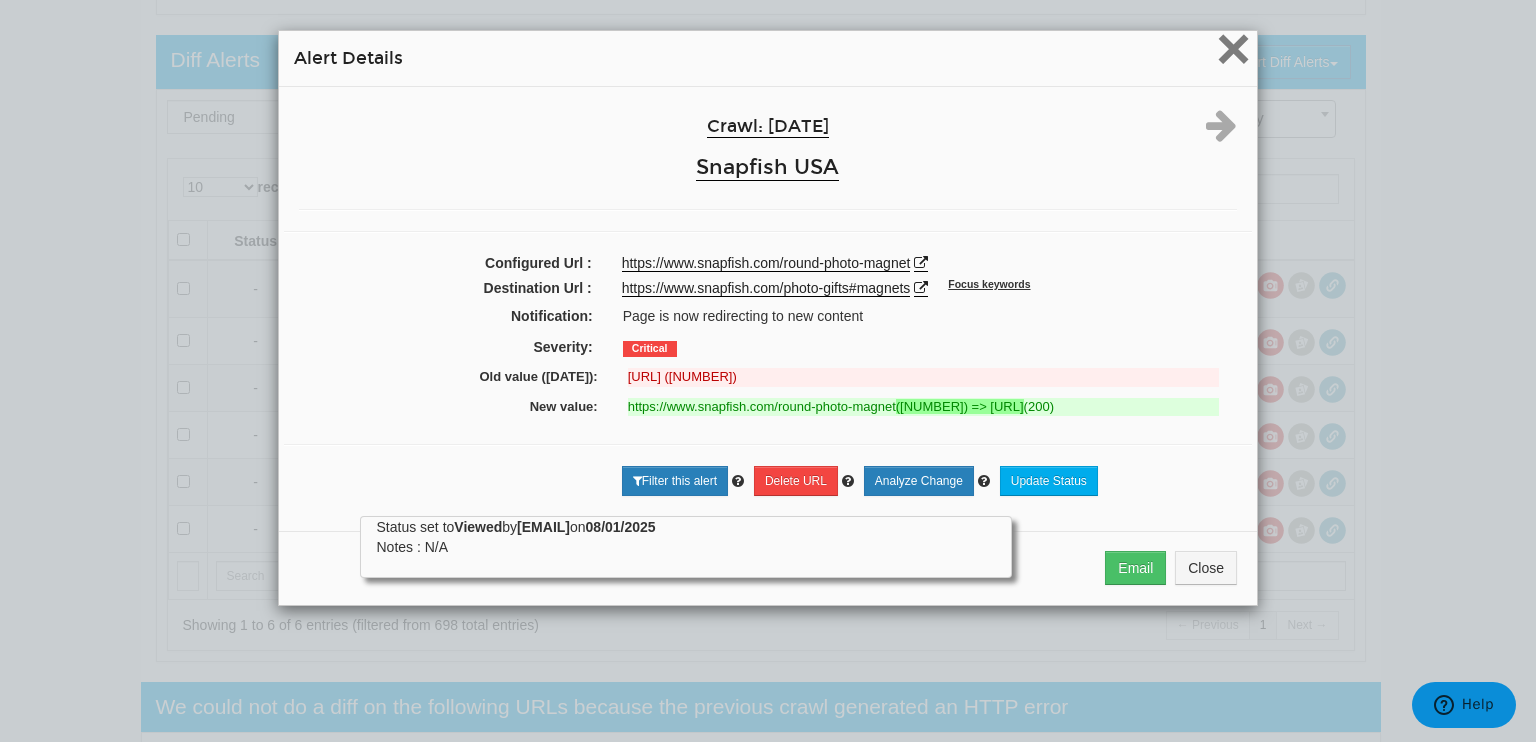 click on "×" at bounding box center (1233, 48) 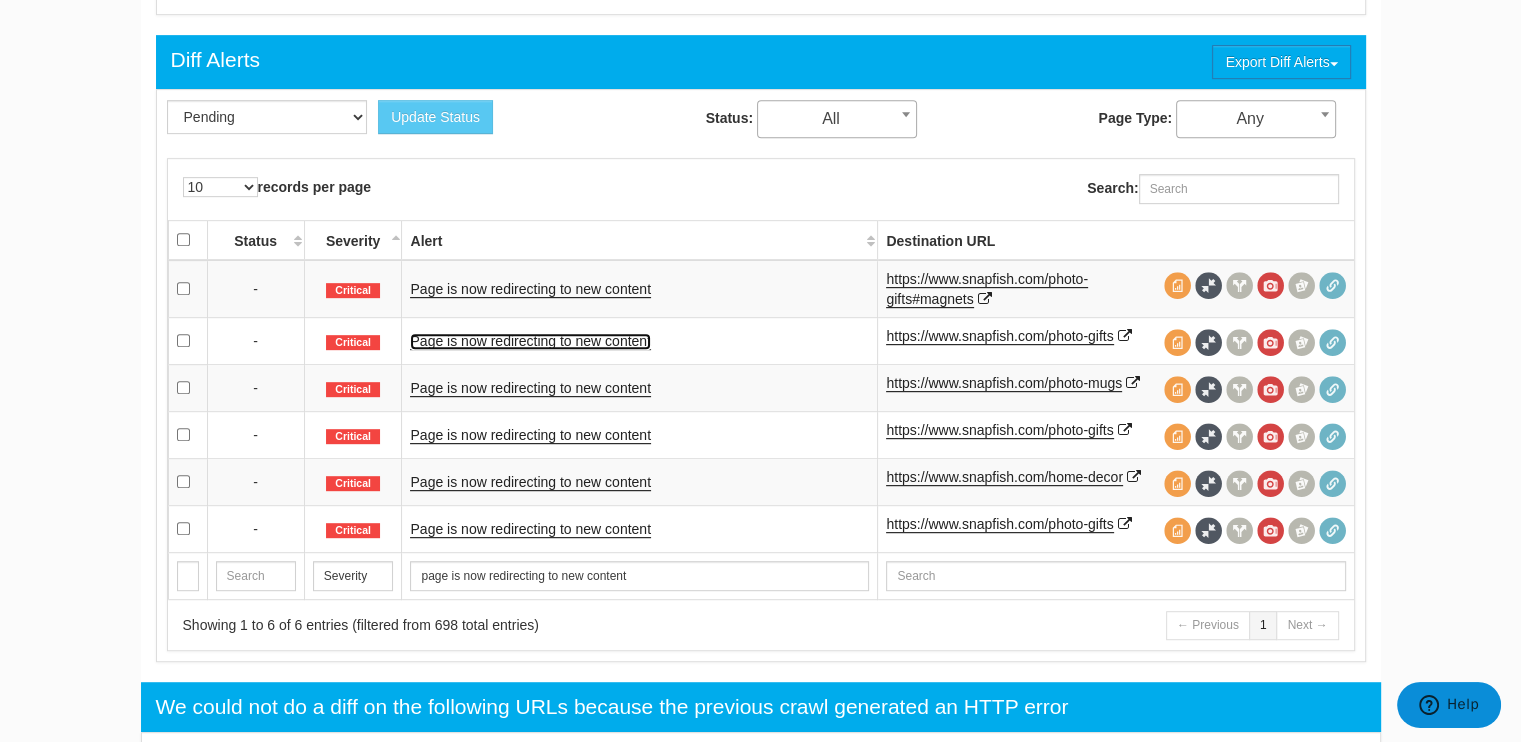 click on "Page is now redirecting to new content" at bounding box center [530, 341] 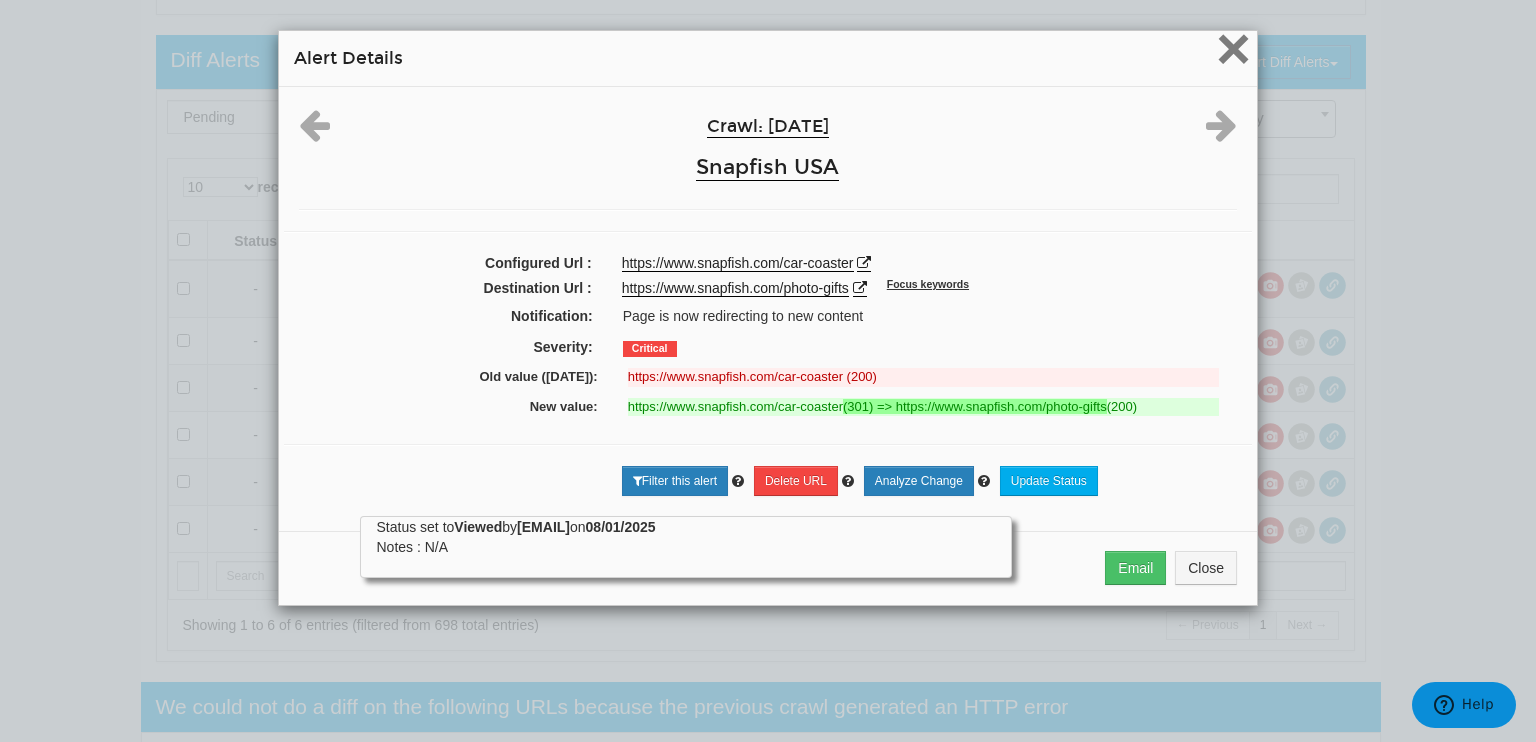 click on "×" at bounding box center [1233, 48] 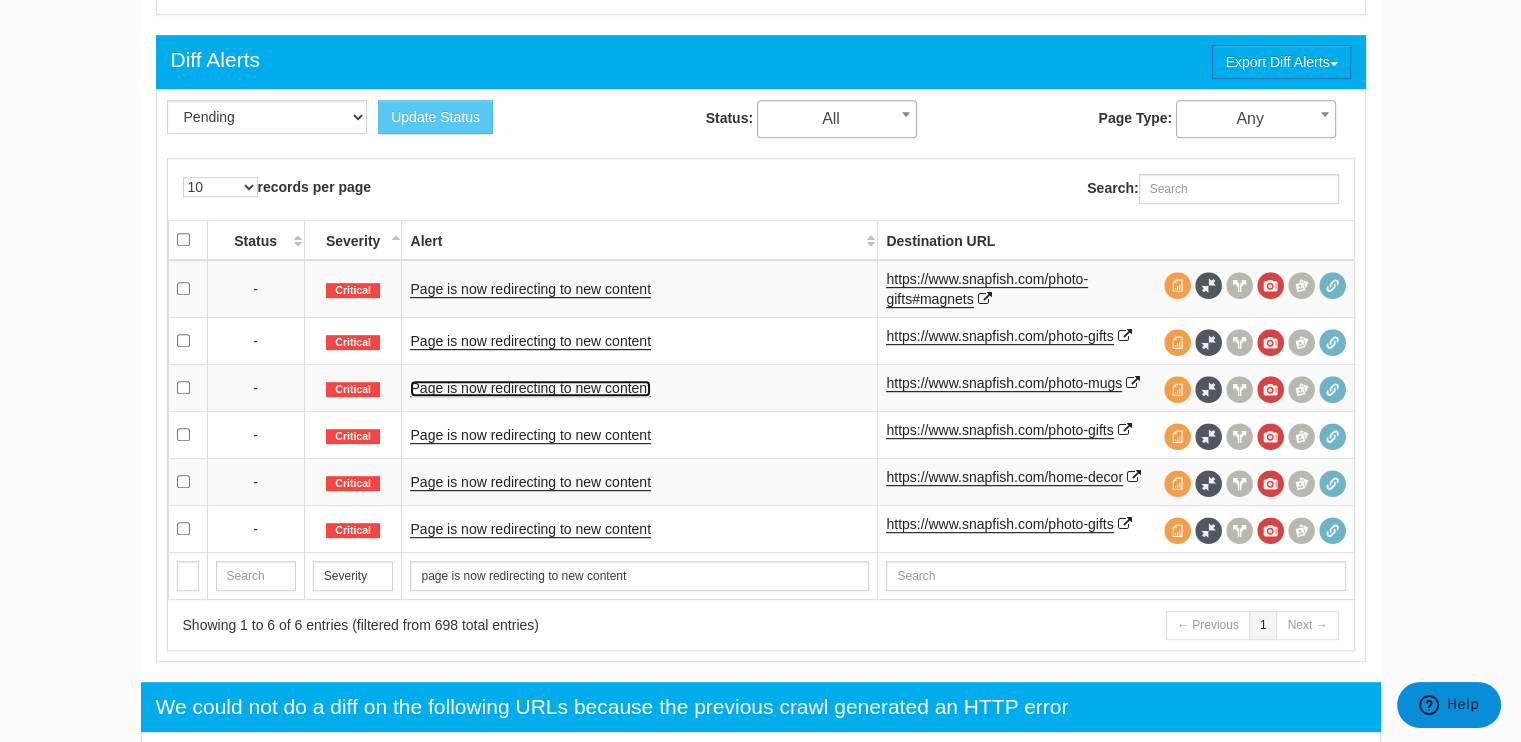 click on "Page is now redirecting to new content" at bounding box center [530, 388] 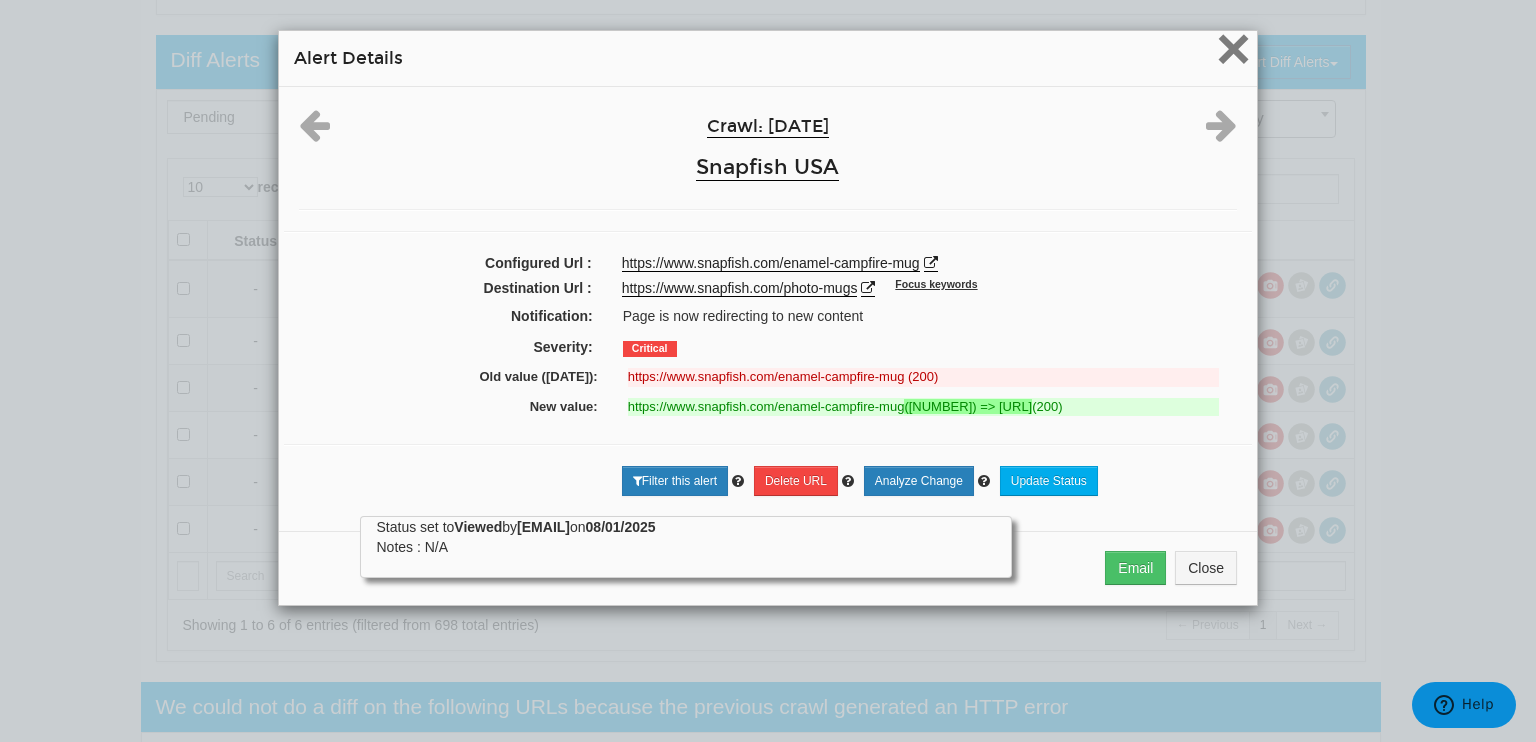 click on "×" at bounding box center (1233, 48) 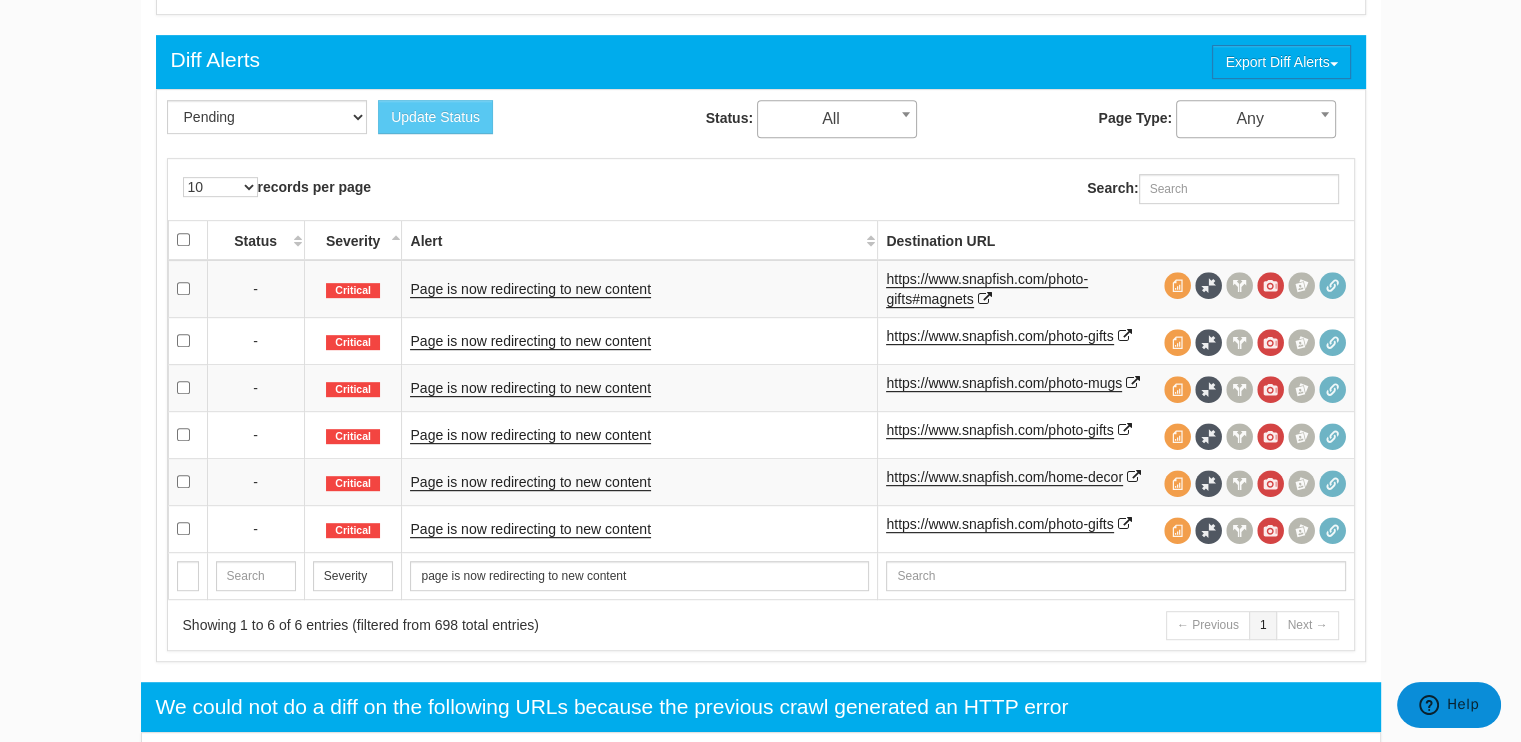 click on "Page is now redirecting to new content" at bounding box center (640, 434) 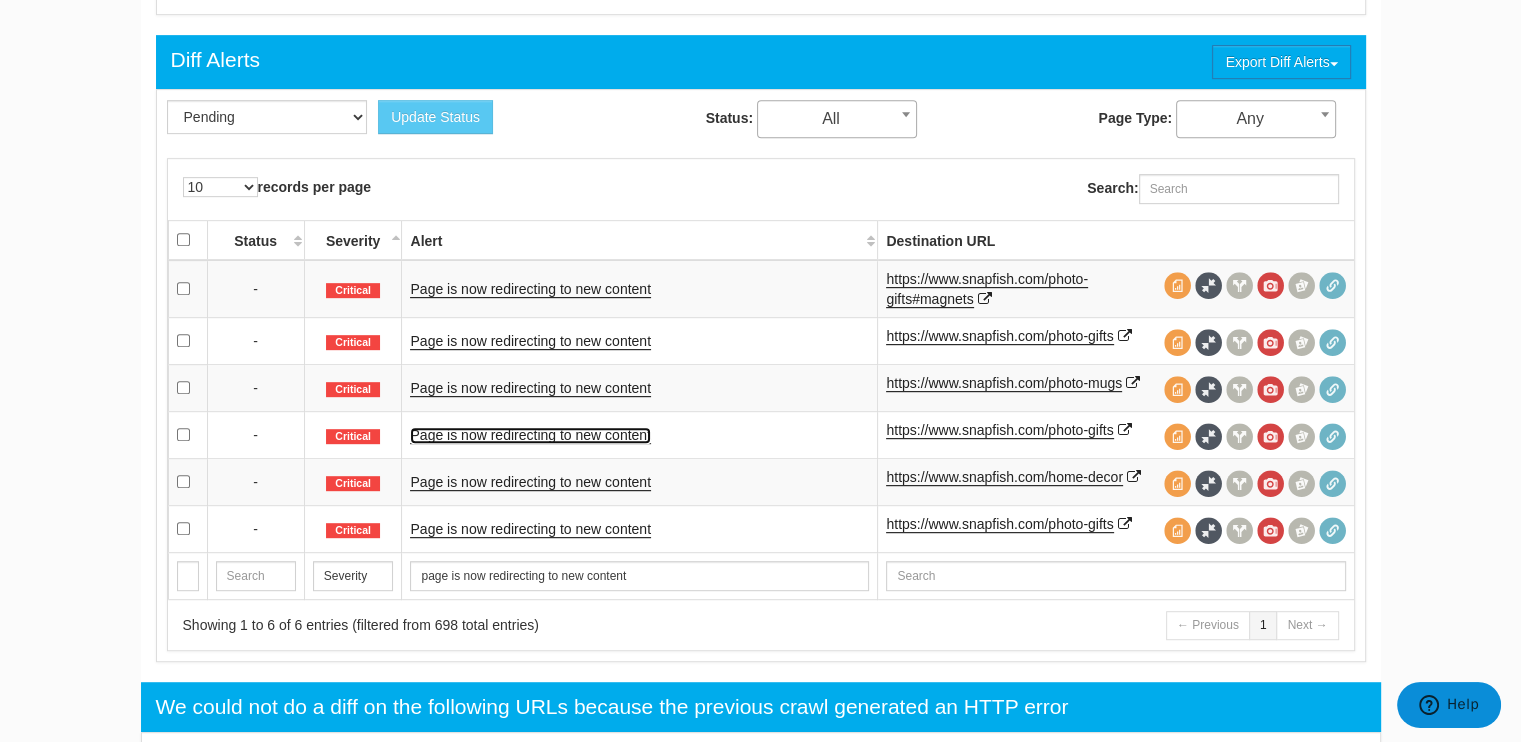 click on "Page is now redirecting to new content" at bounding box center (530, 435) 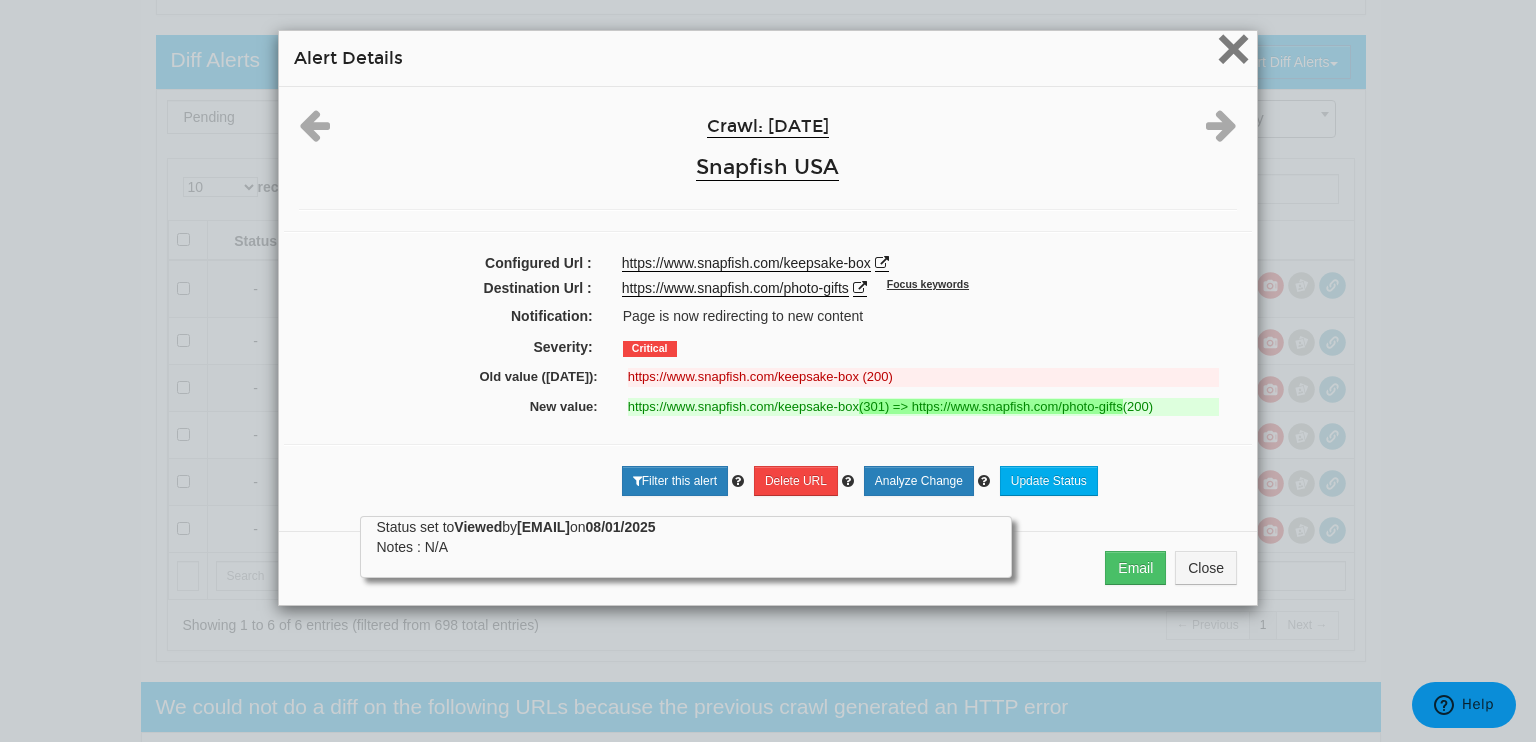 click on "×" at bounding box center (1233, 48) 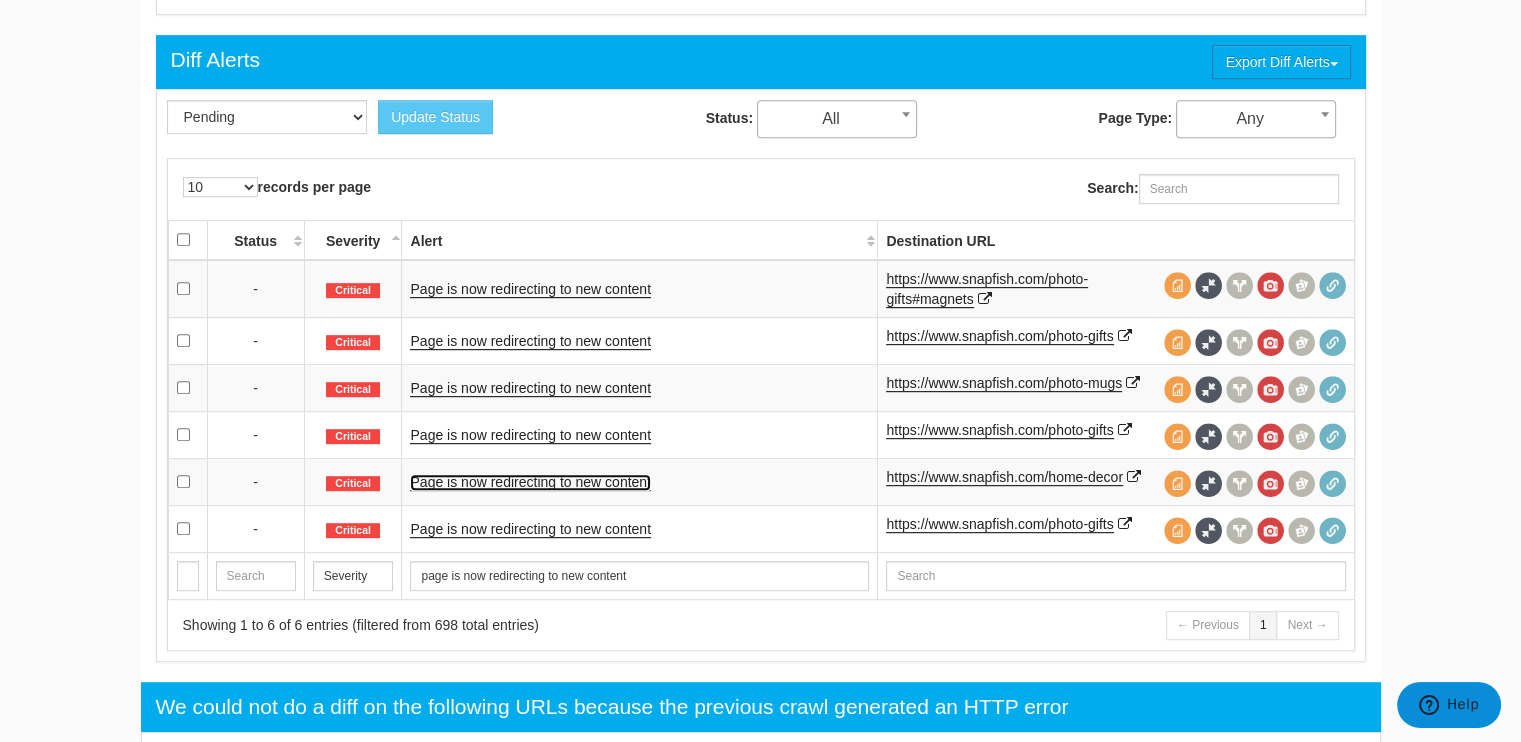 click on "Page is now redirecting to new content" at bounding box center (530, 482) 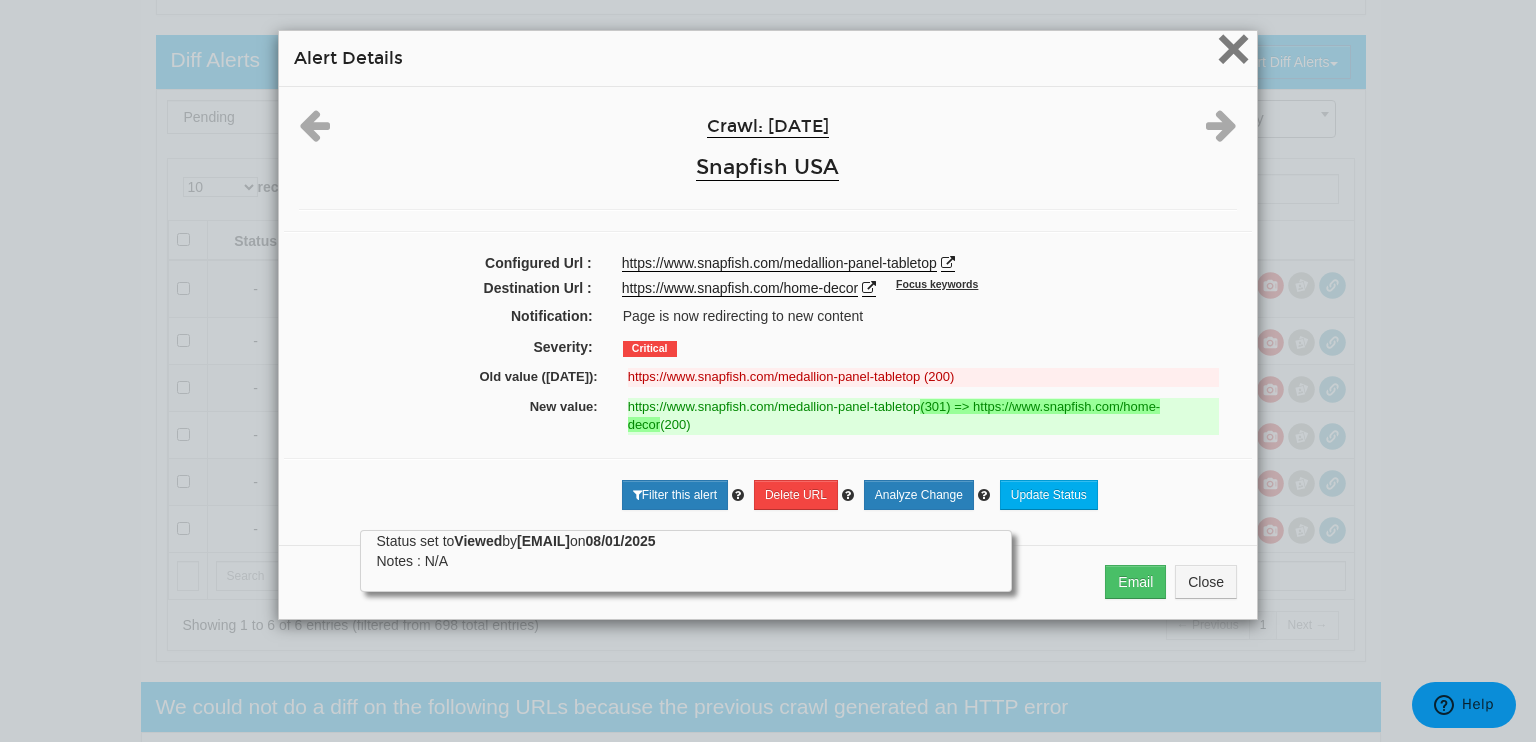 click on "×" at bounding box center (1233, 48) 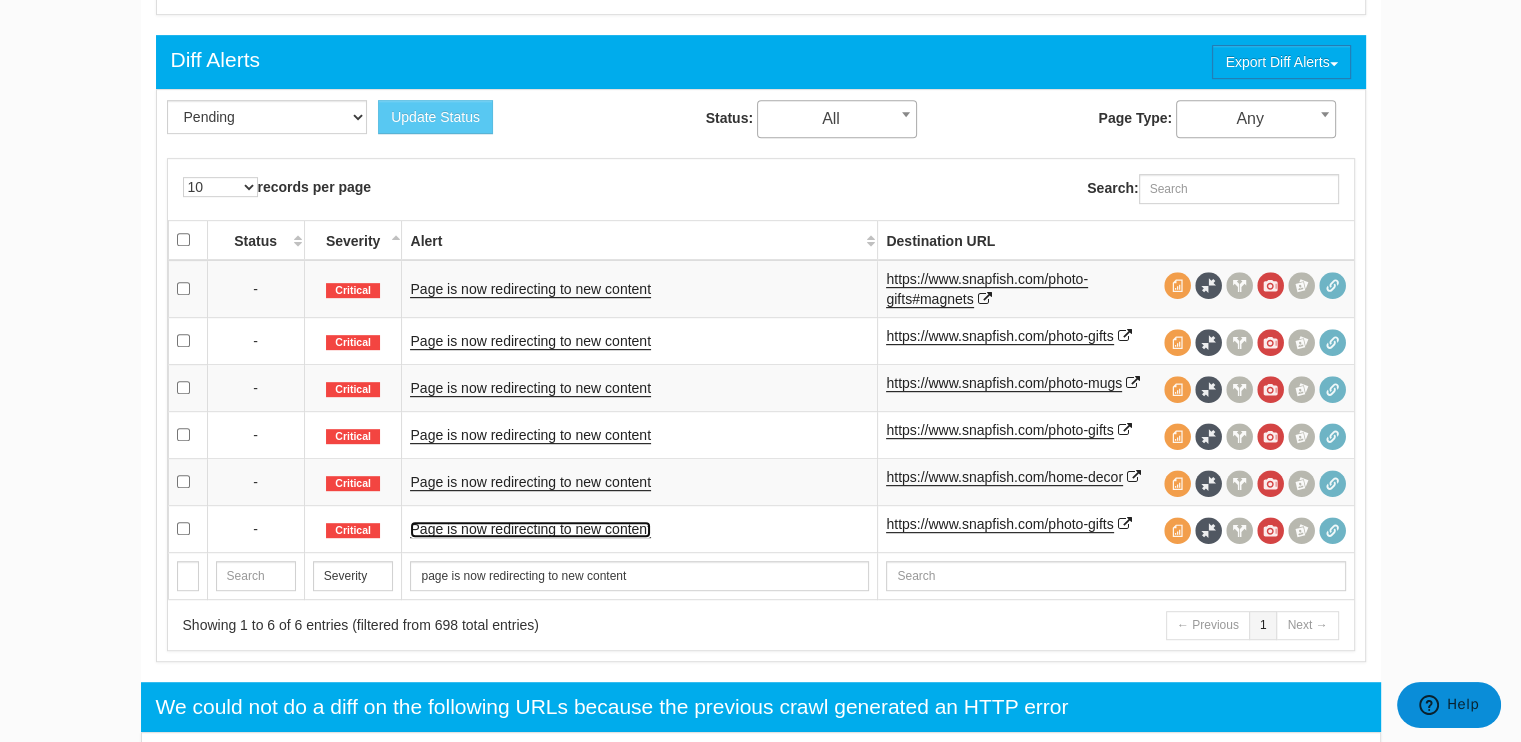 click on "Page is now redirecting to new content" at bounding box center [530, 529] 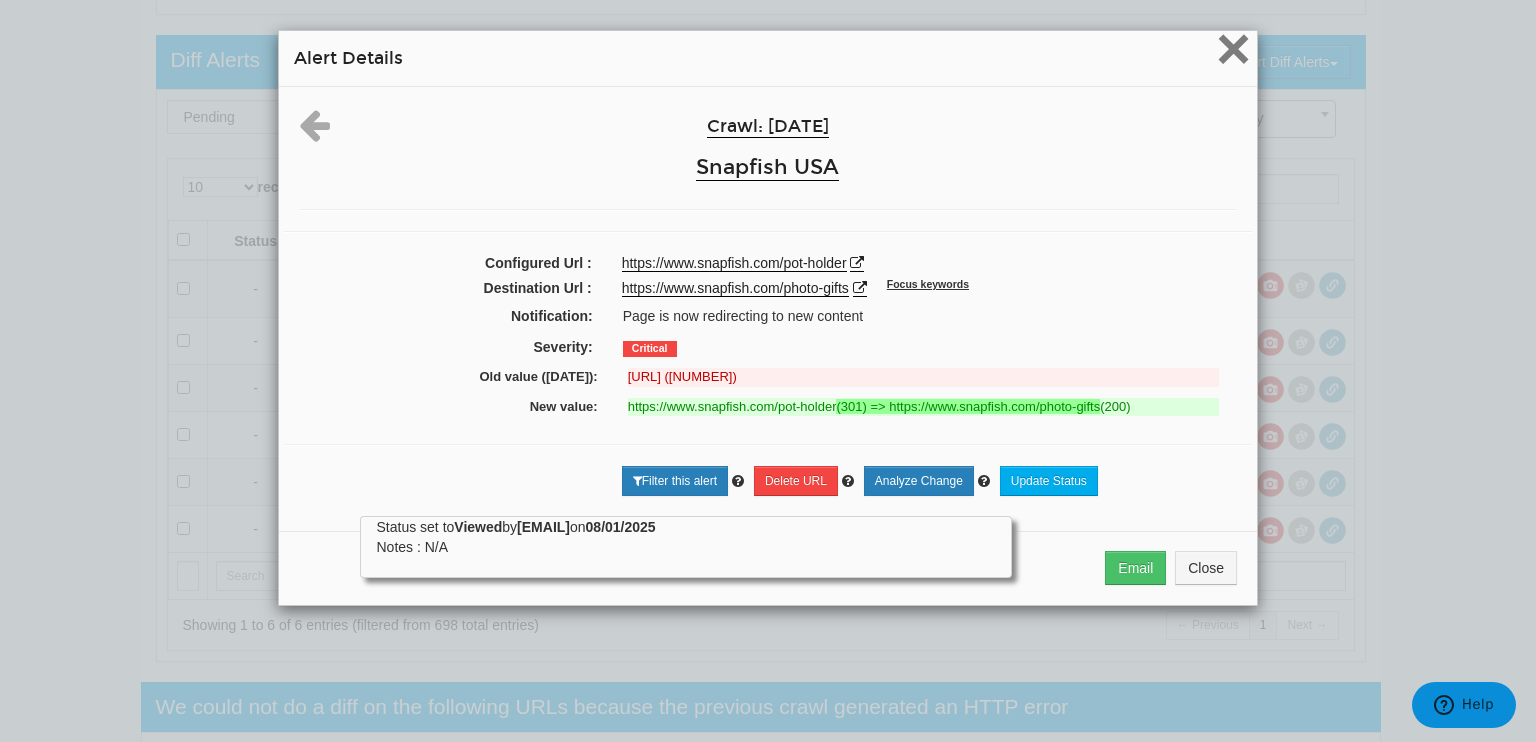 click on "×" at bounding box center (1233, 48) 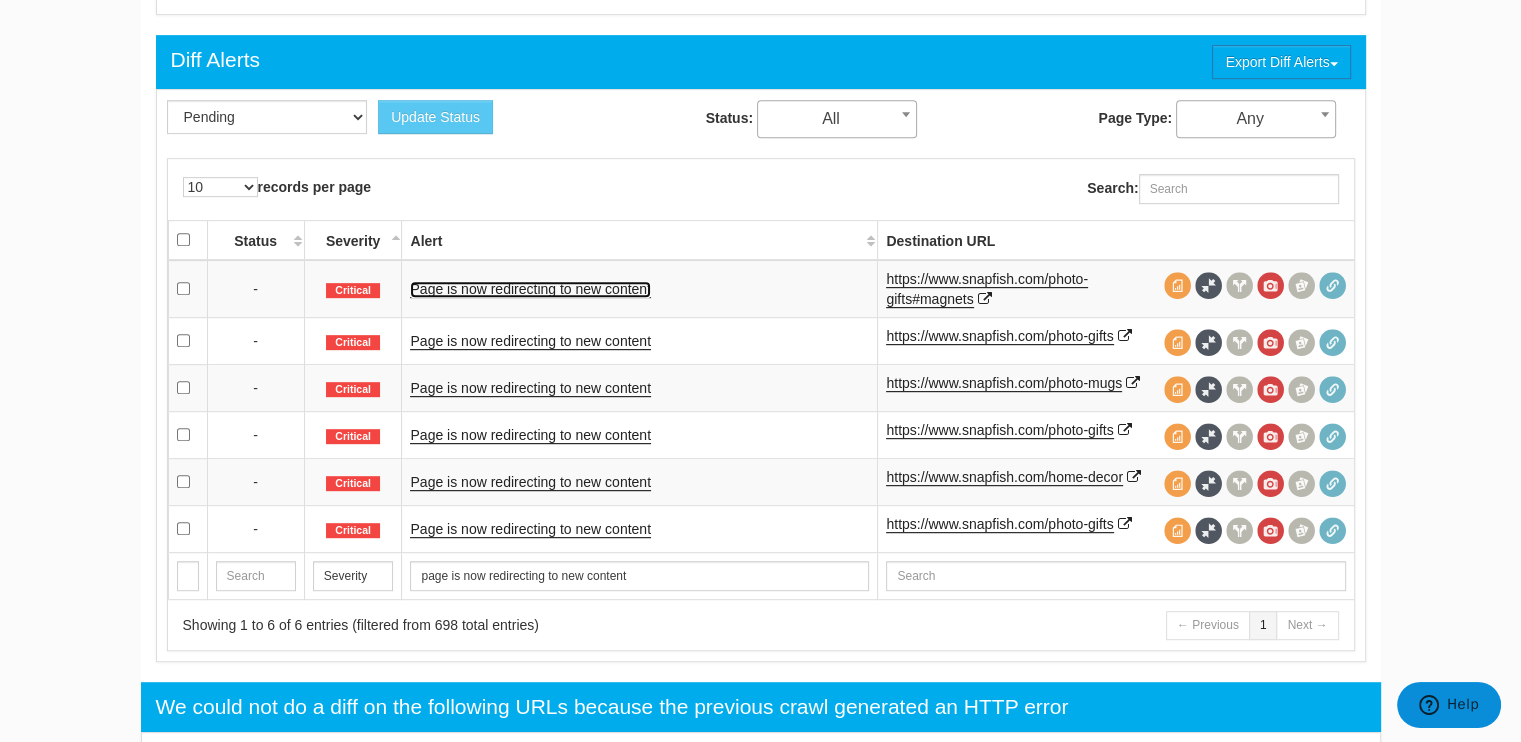 click on "Page is now redirecting to new content" at bounding box center [530, 289] 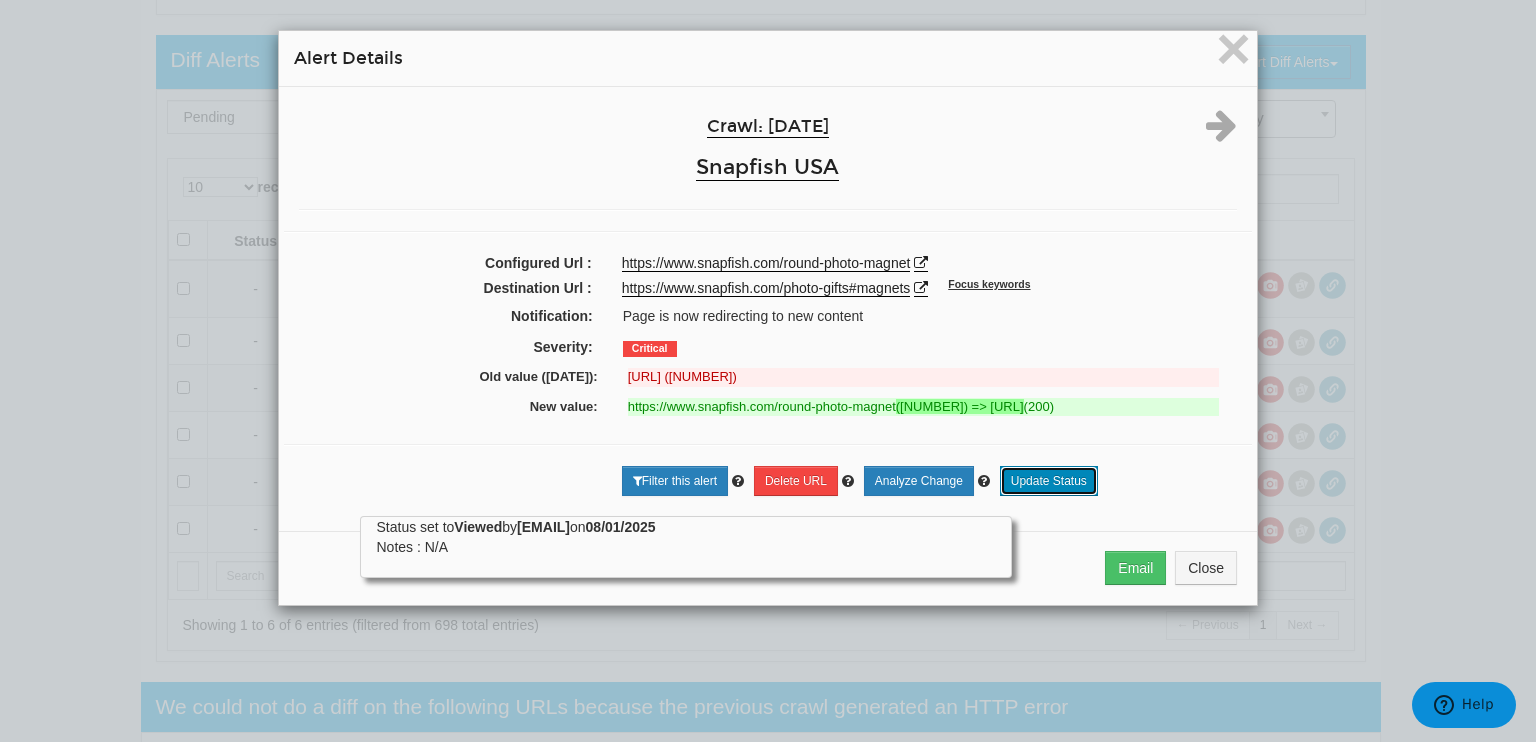 click on "Update Status" at bounding box center [1049, 481] 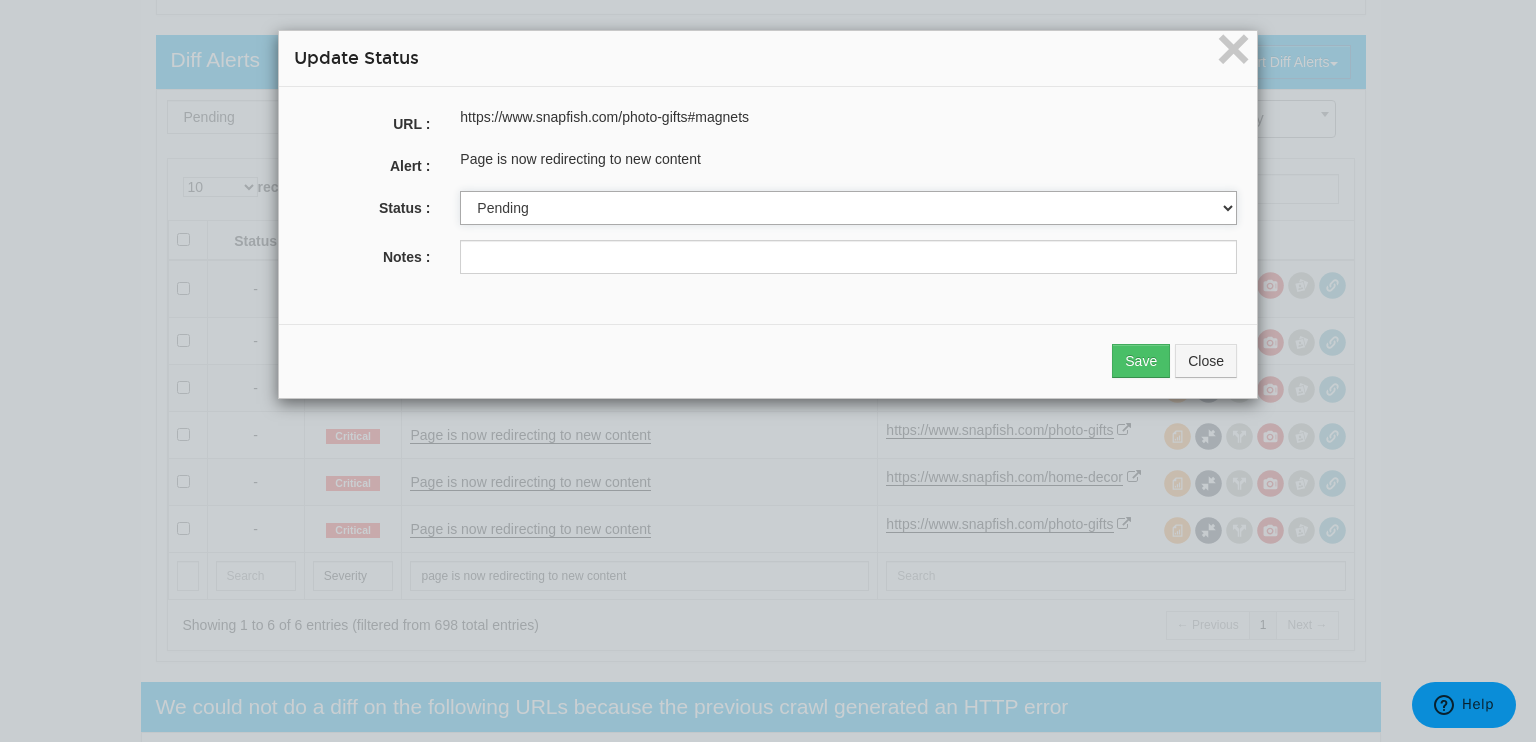 click on "Pending
Viewed
Resolved" at bounding box center [848, 208] 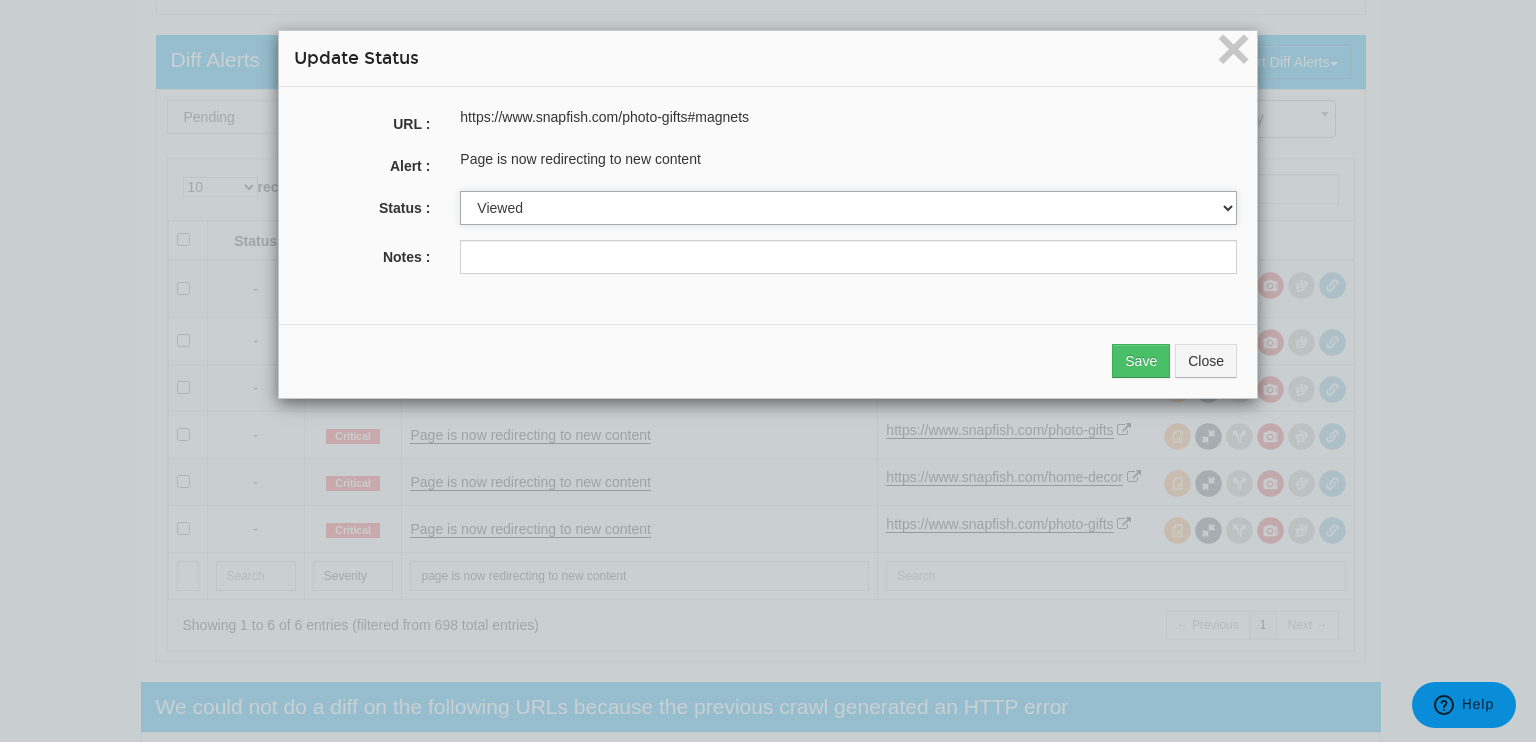 click on "Pending
Viewed
Resolved" at bounding box center [848, 208] 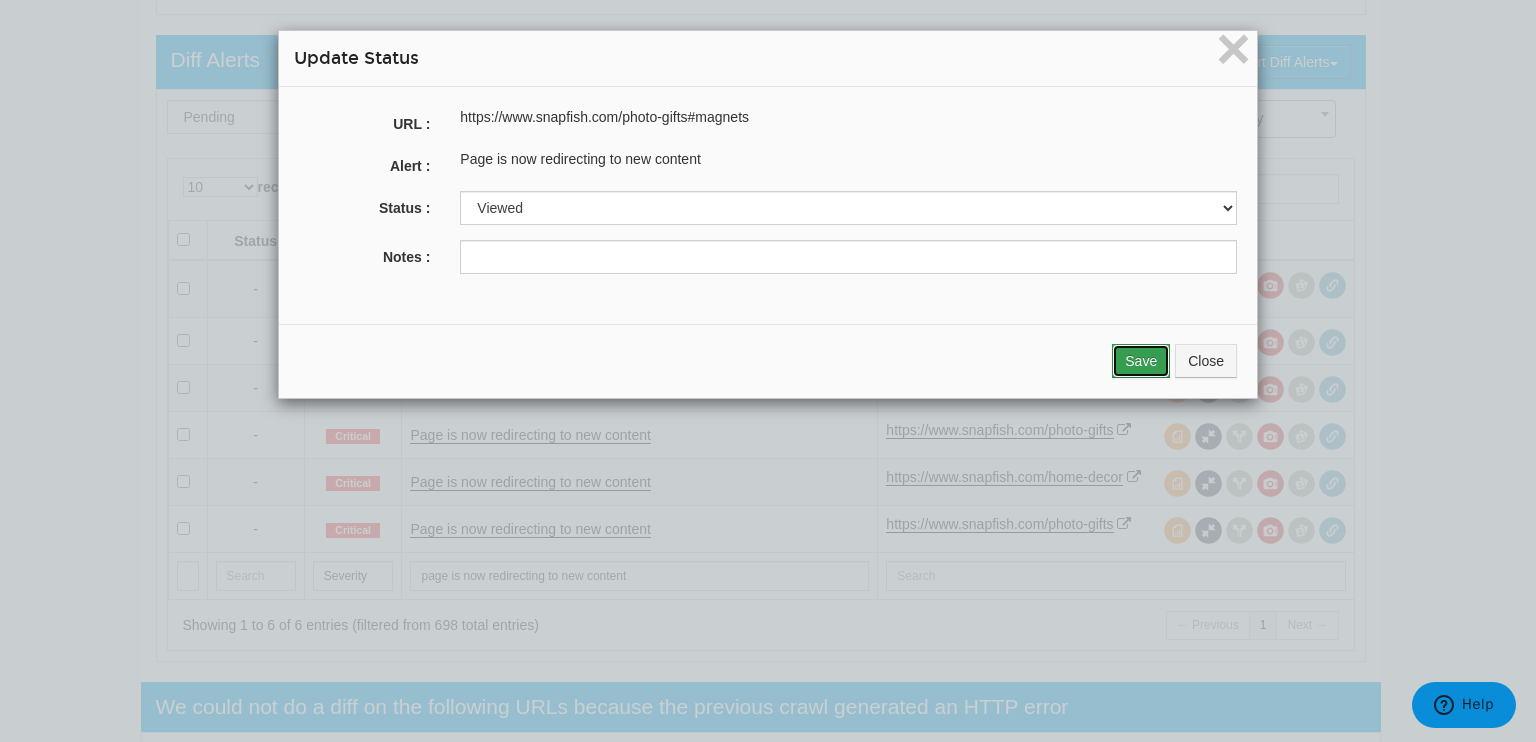 click on "Save" at bounding box center [1141, 361] 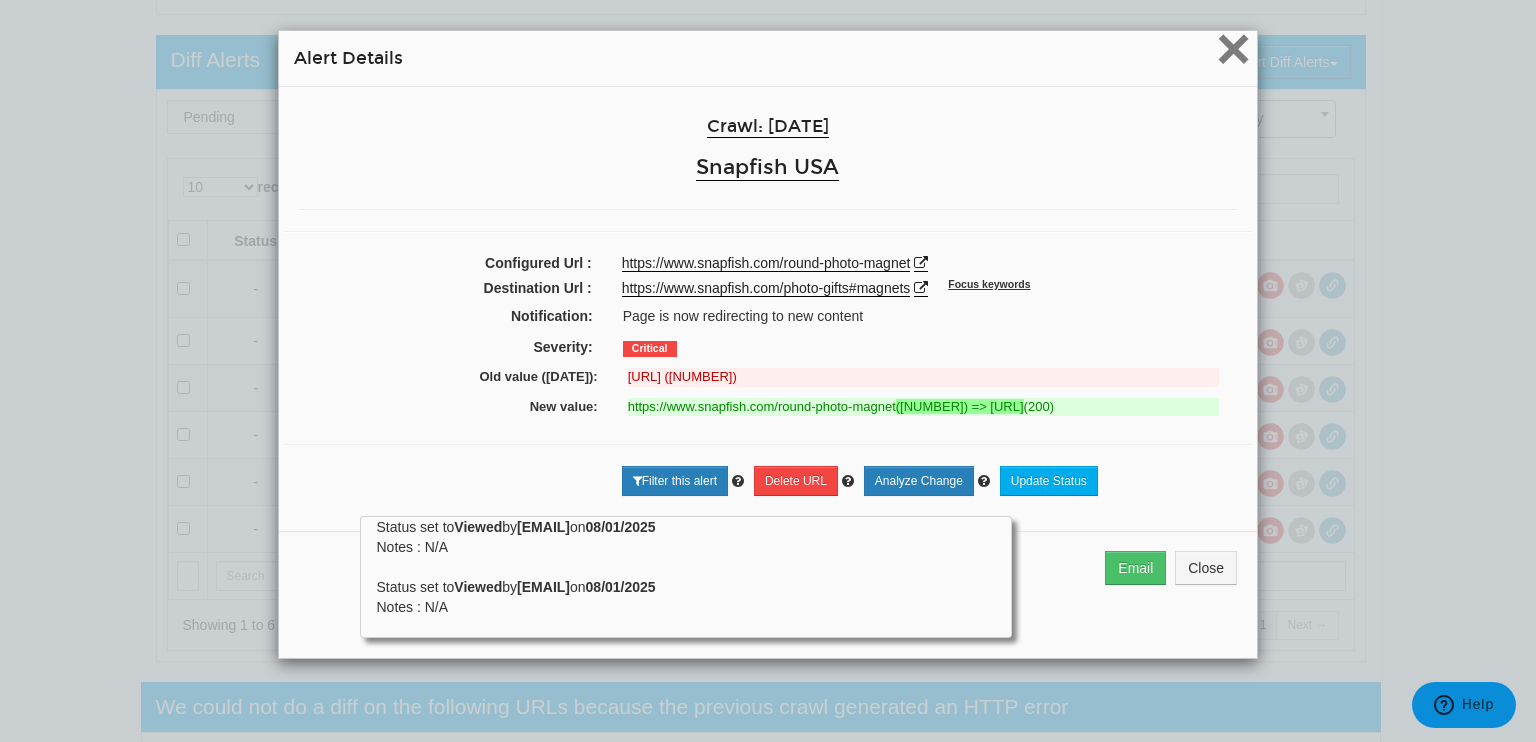 click on "×" at bounding box center (1233, 48) 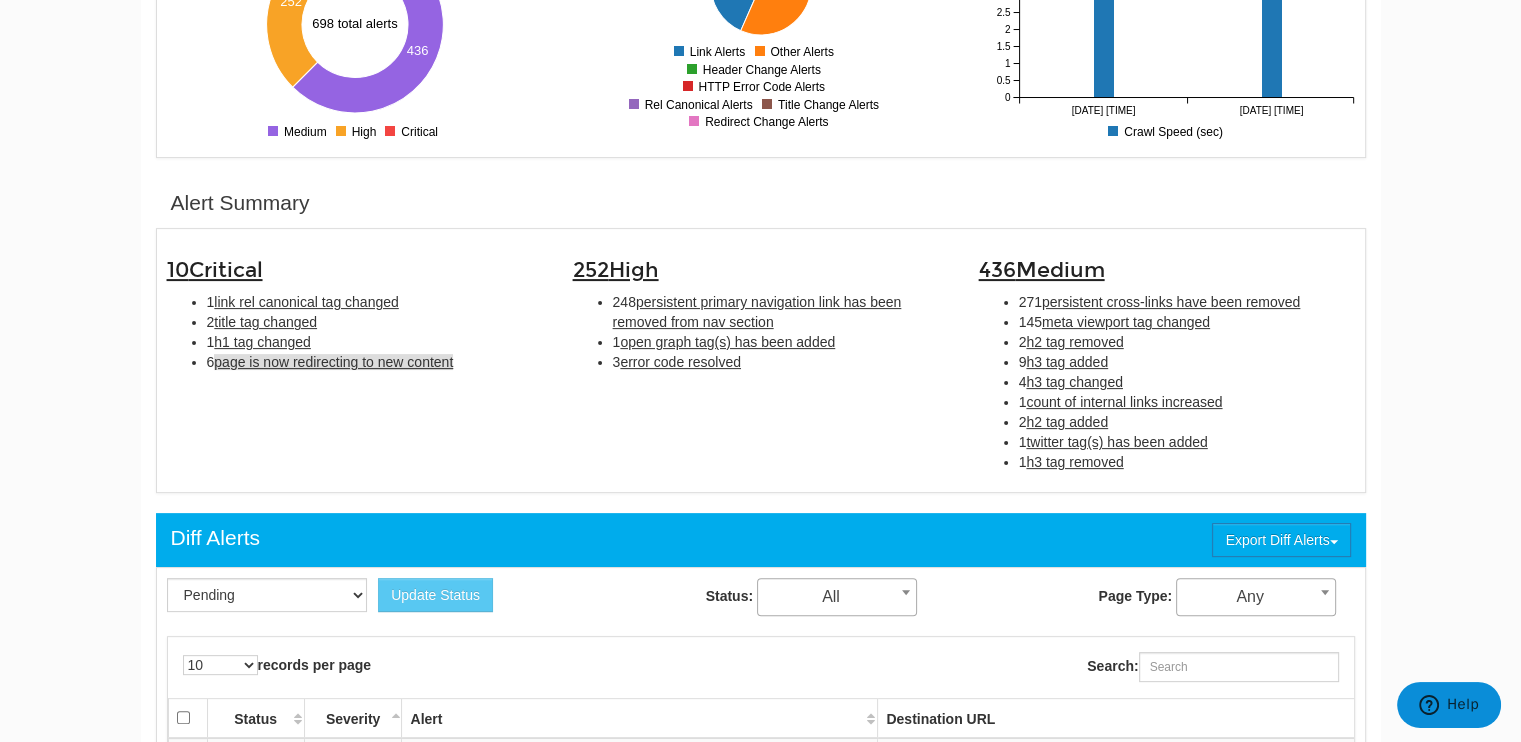scroll, scrollTop: 448, scrollLeft: 0, axis: vertical 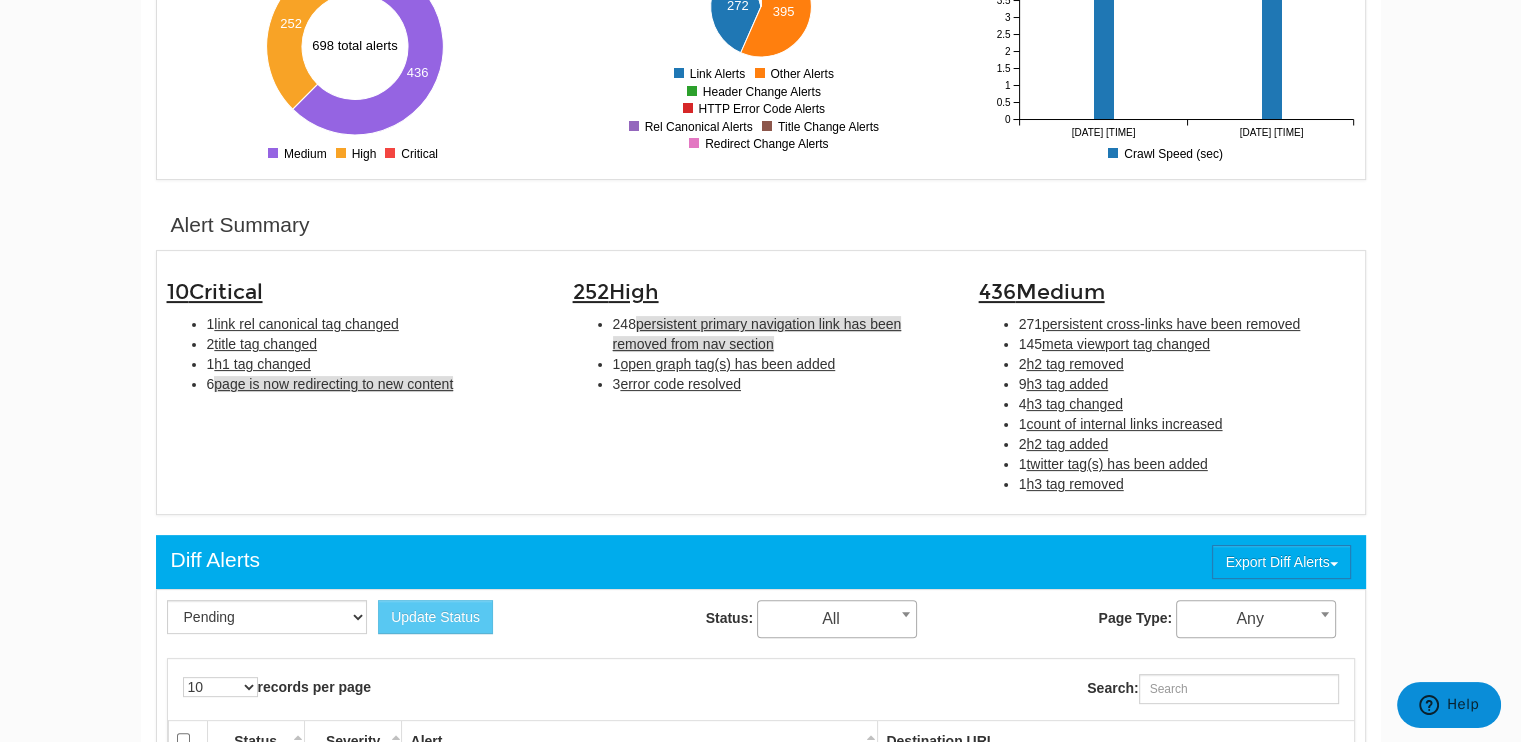 click on "persistent primary navigation link has been removed from nav section" at bounding box center (757, 334) 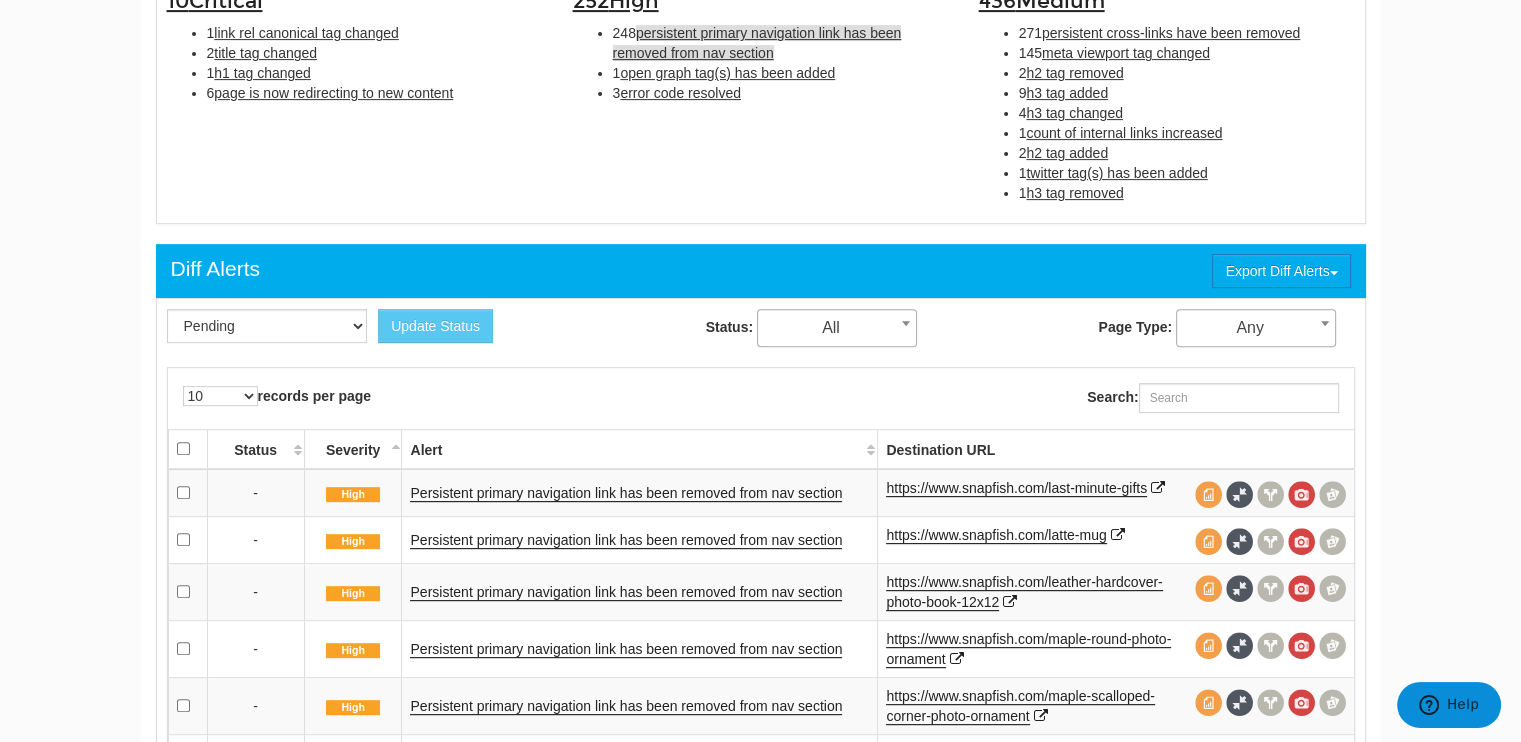 scroll, scrollTop: 848, scrollLeft: 0, axis: vertical 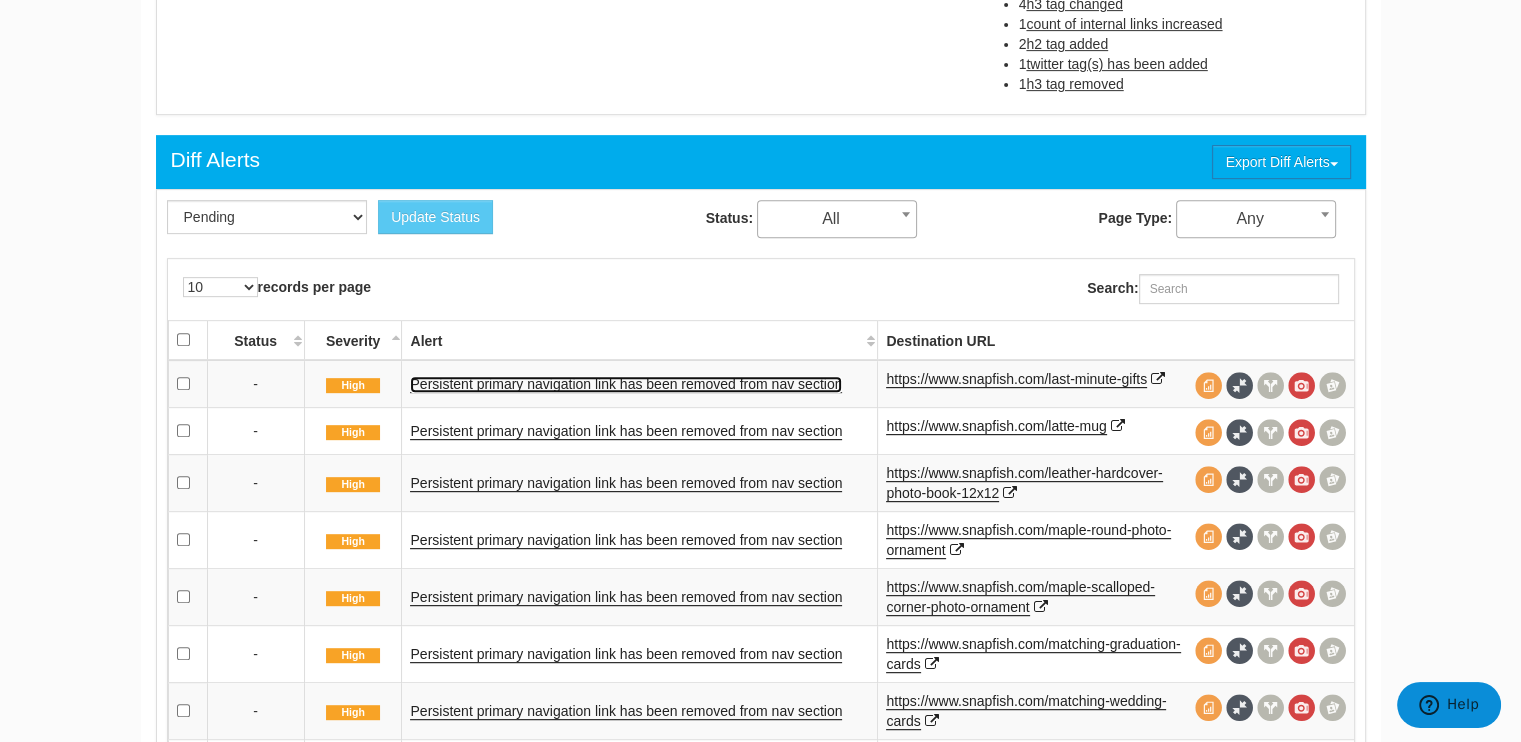 click on "Persistent primary navigation link has been removed from nav section" at bounding box center [626, 384] 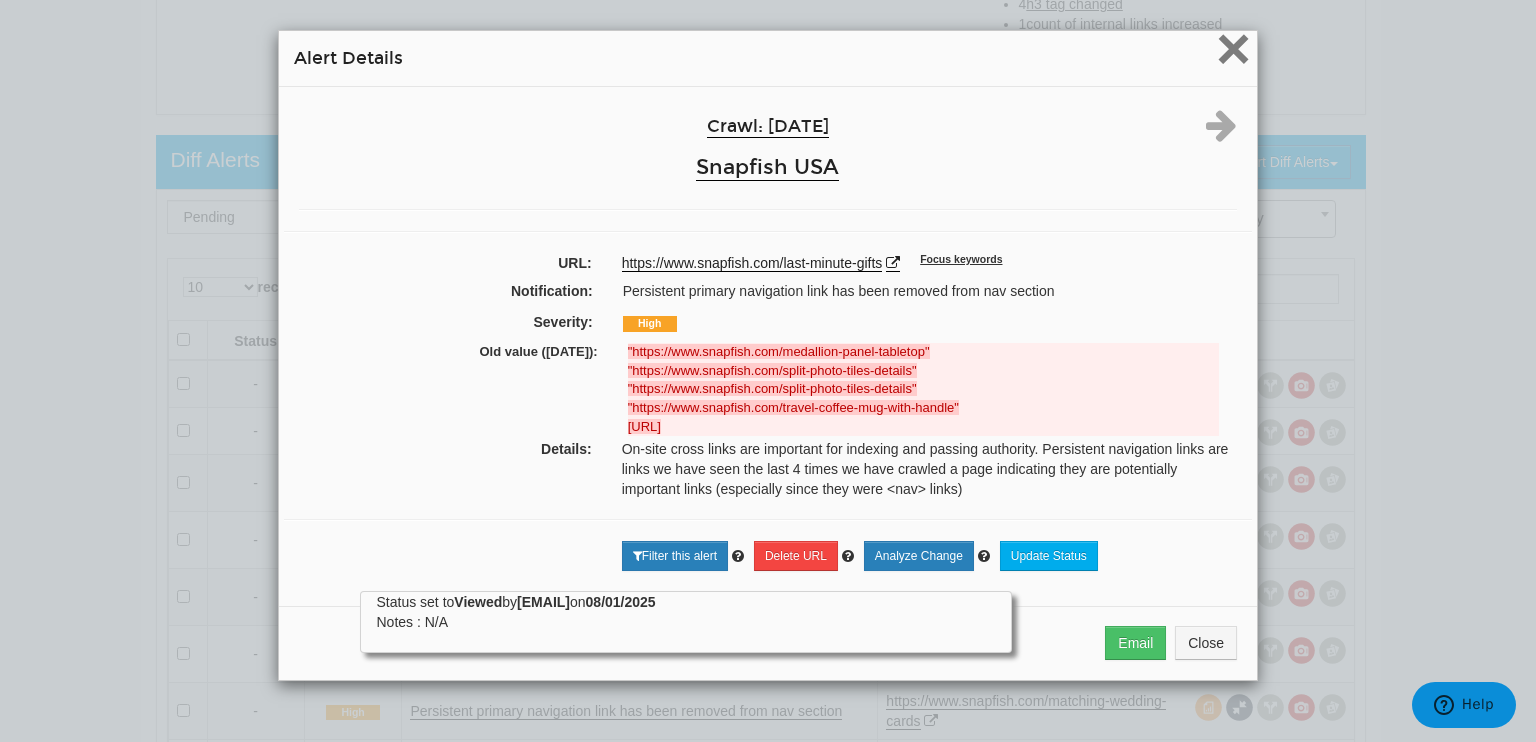 click on "×" at bounding box center (1233, 48) 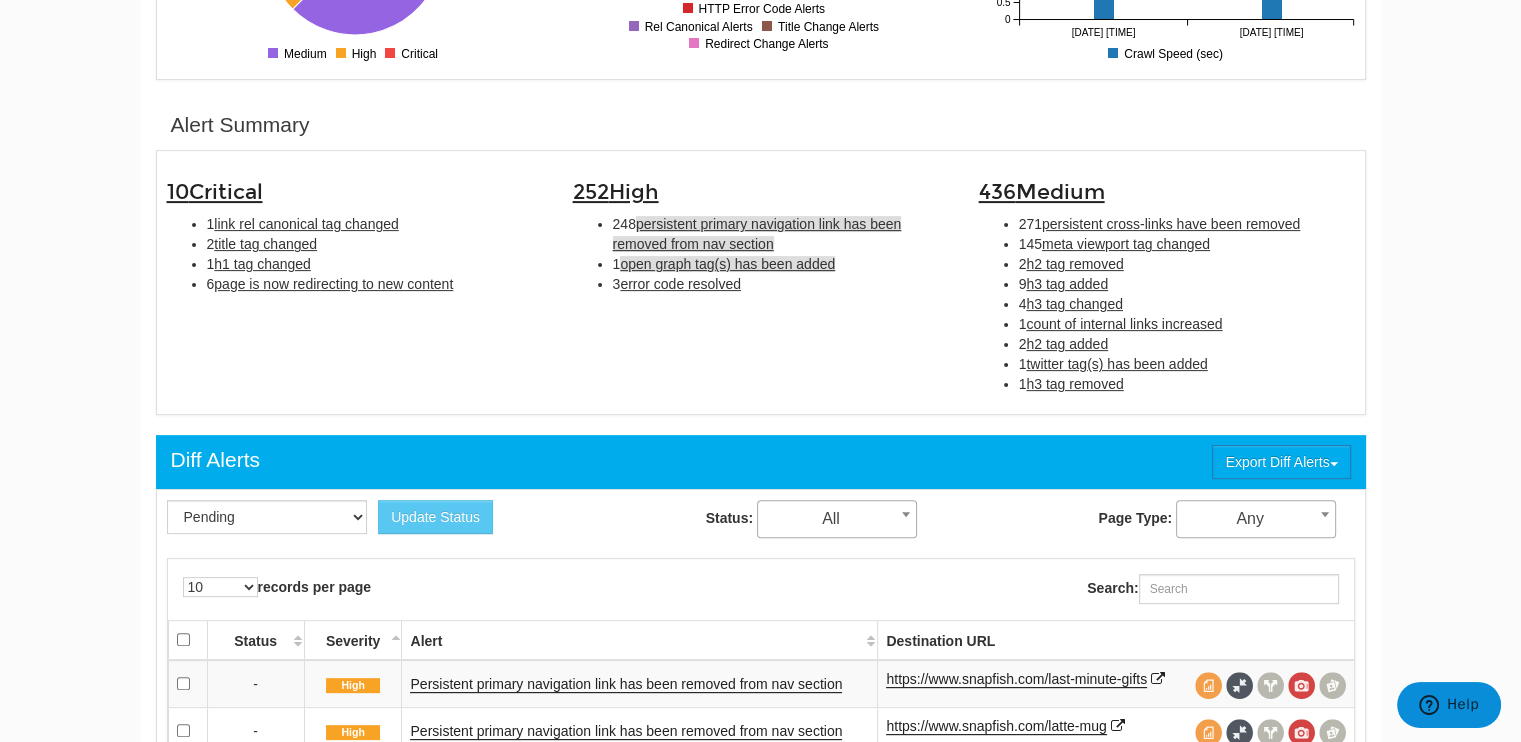 click on "open graph tag(s) has been added" at bounding box center [727, 264] 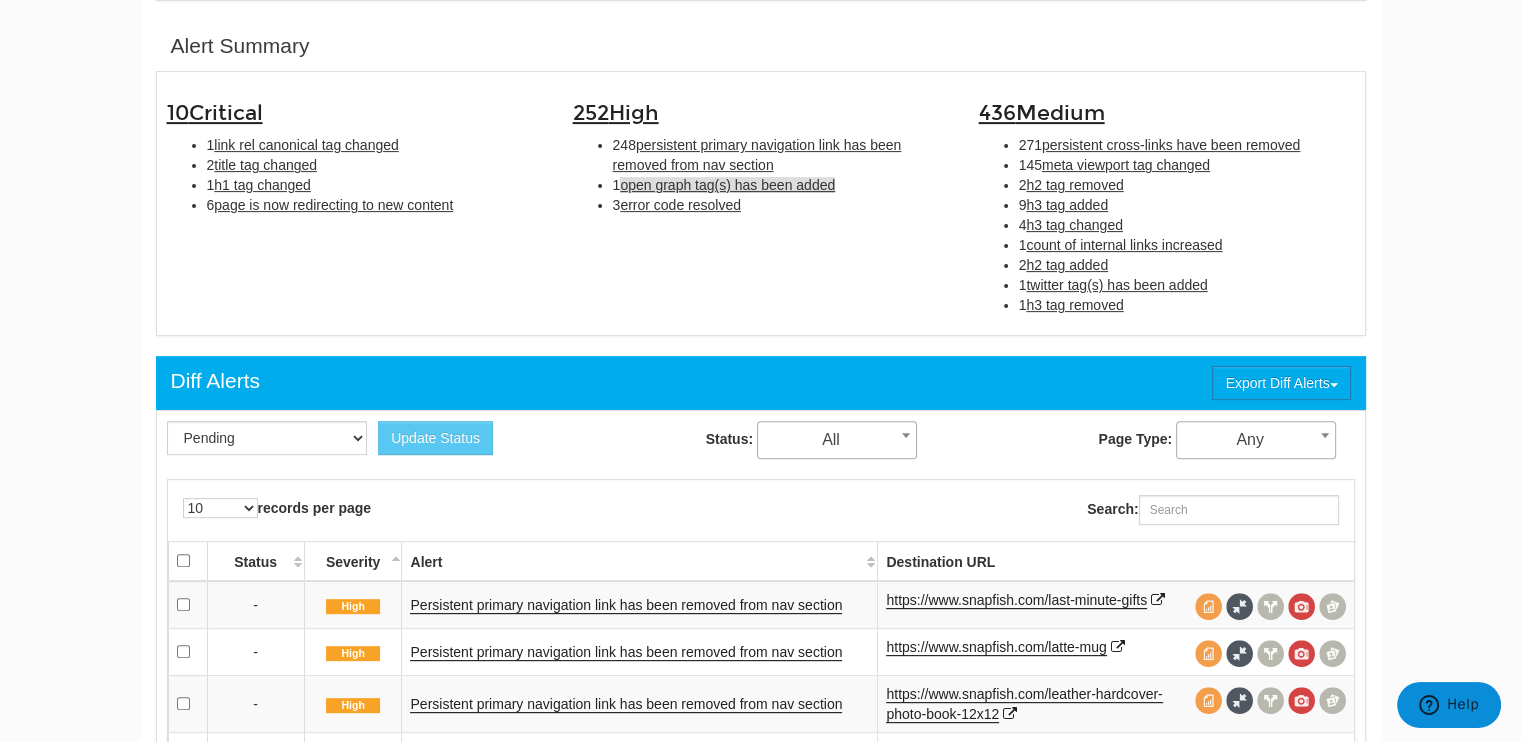 scroll, scrollTop: 648, scrollLeft: 0, axis: vertical 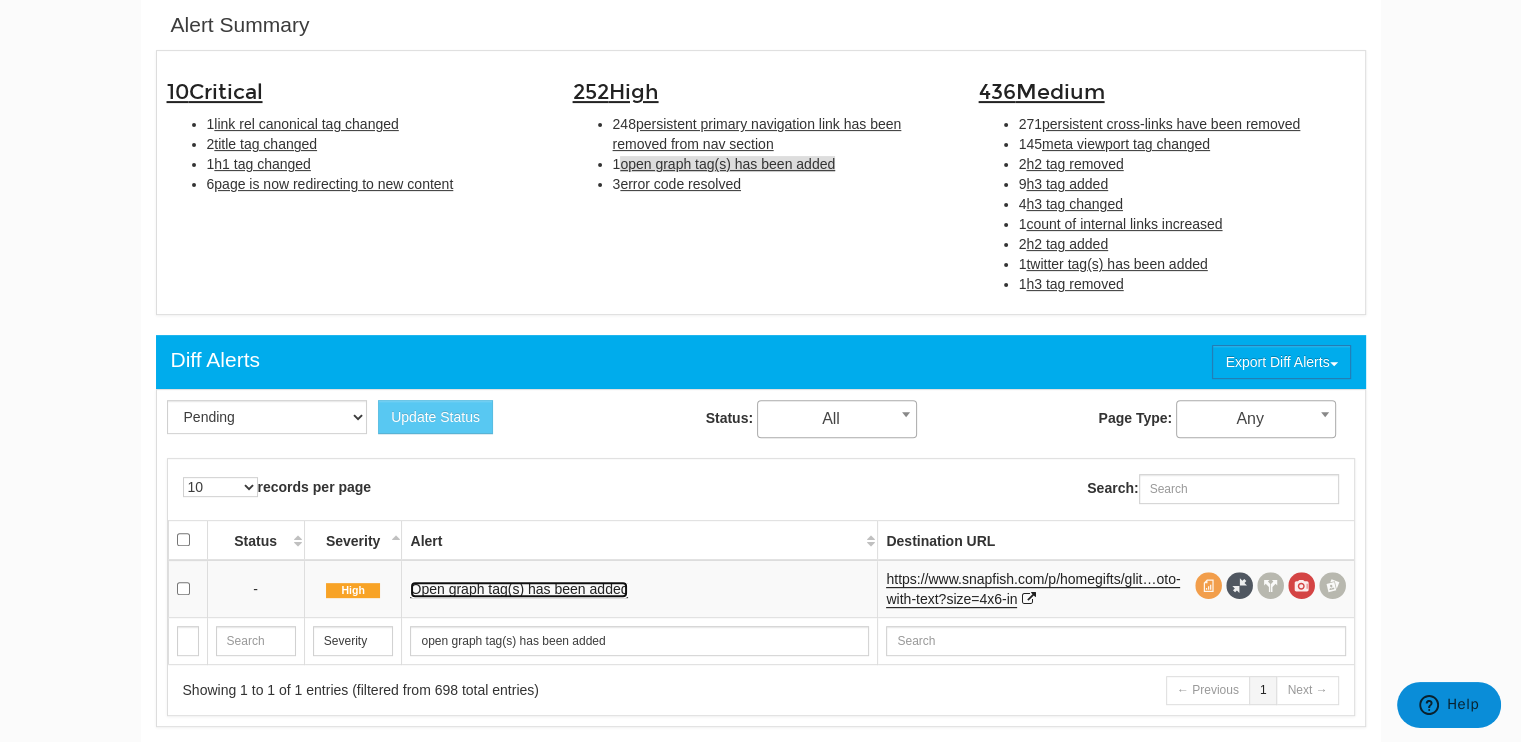 click on "Open graph tag(s) has been added" at bounding box center [519, 589] 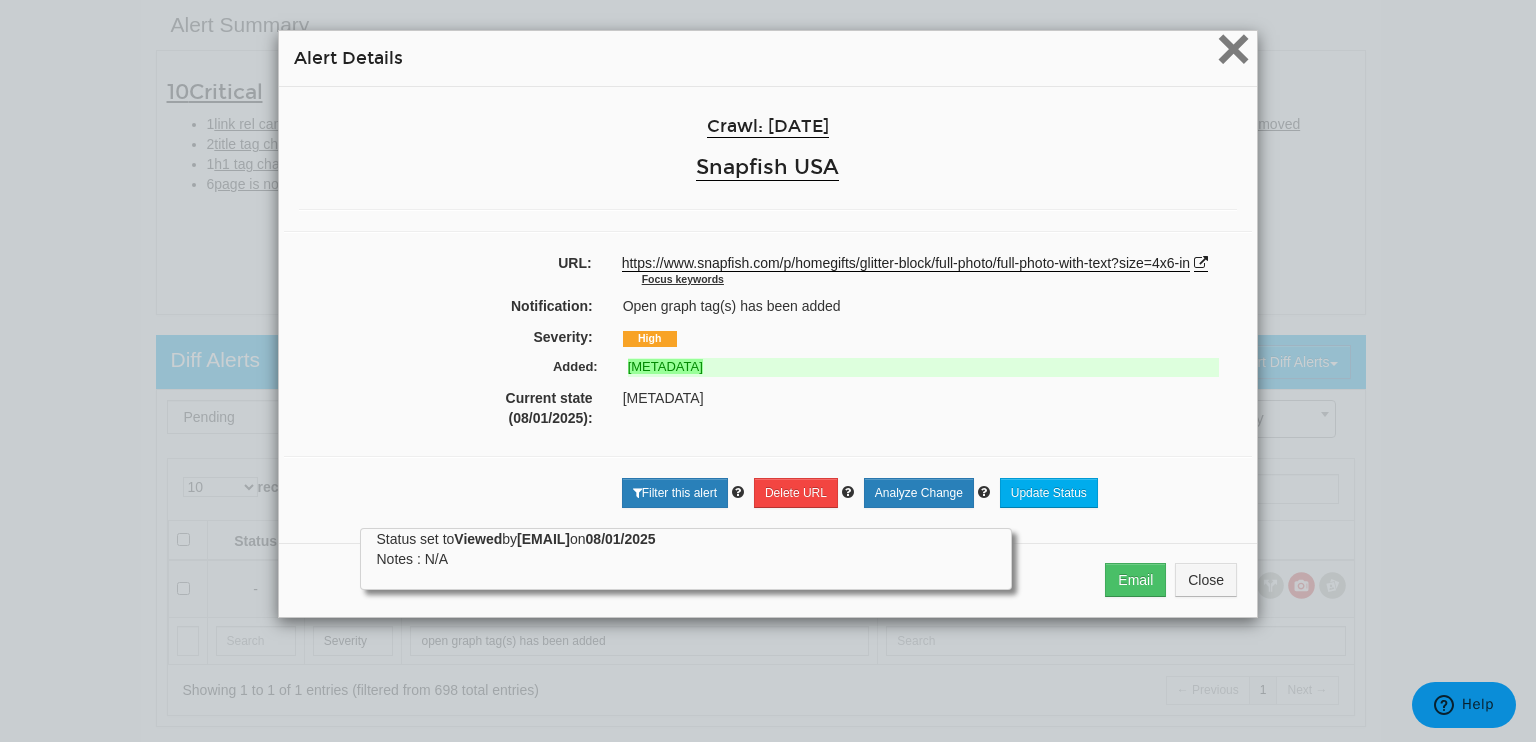 click on "×" at bounding box center [1233, 48] 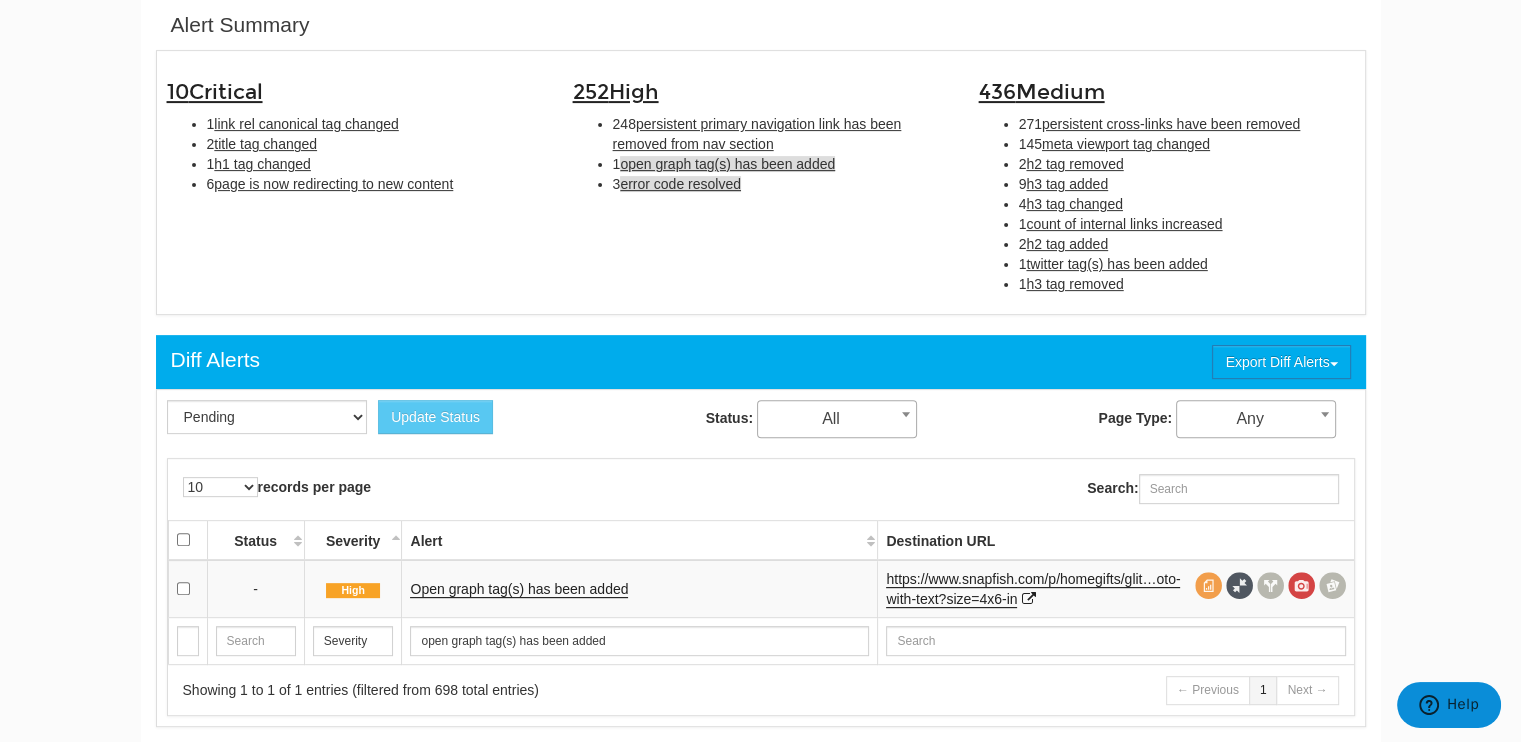 click on "error code resolved" at bounding box center (680, 184) 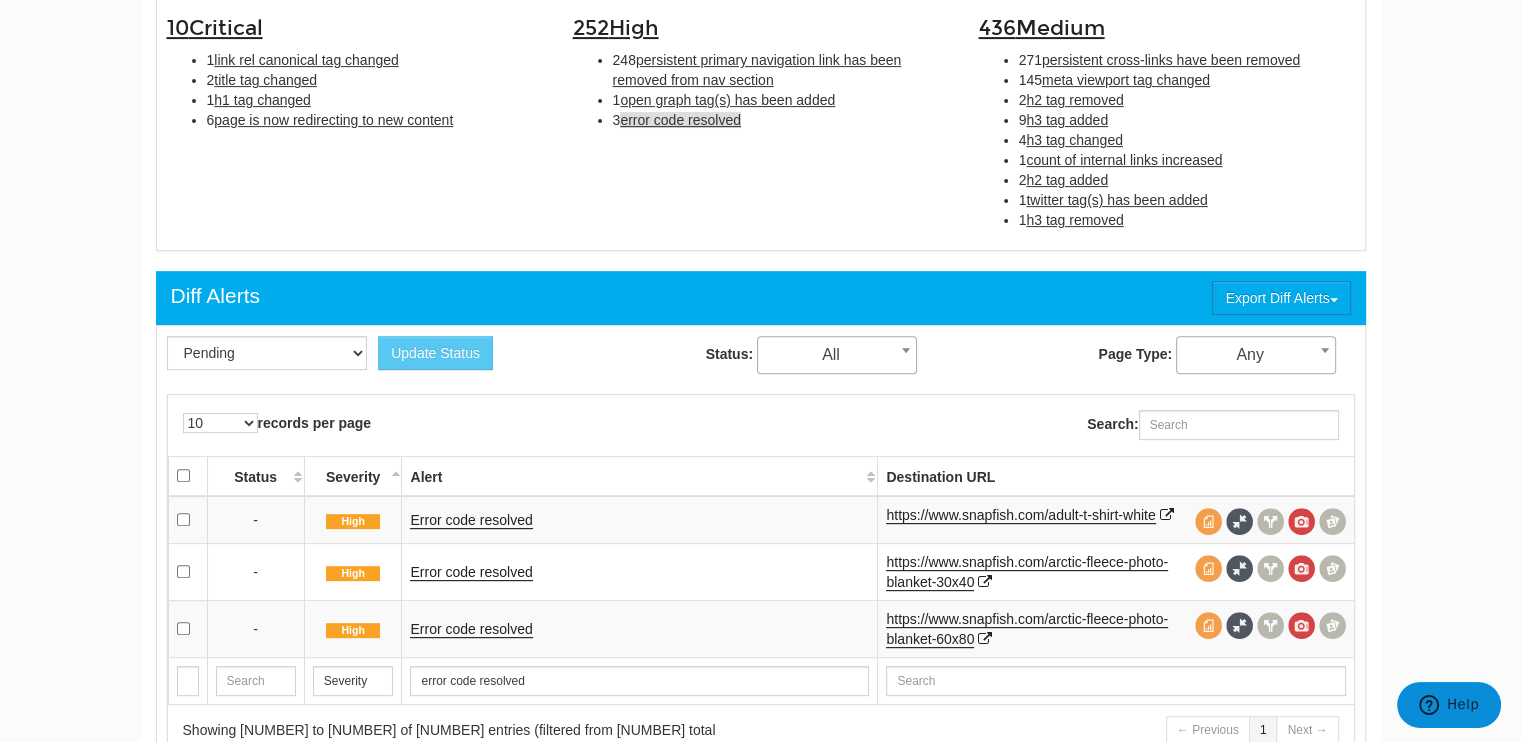 scroll, scrollTop: 748, scrollLeft: 0, axis: vertical 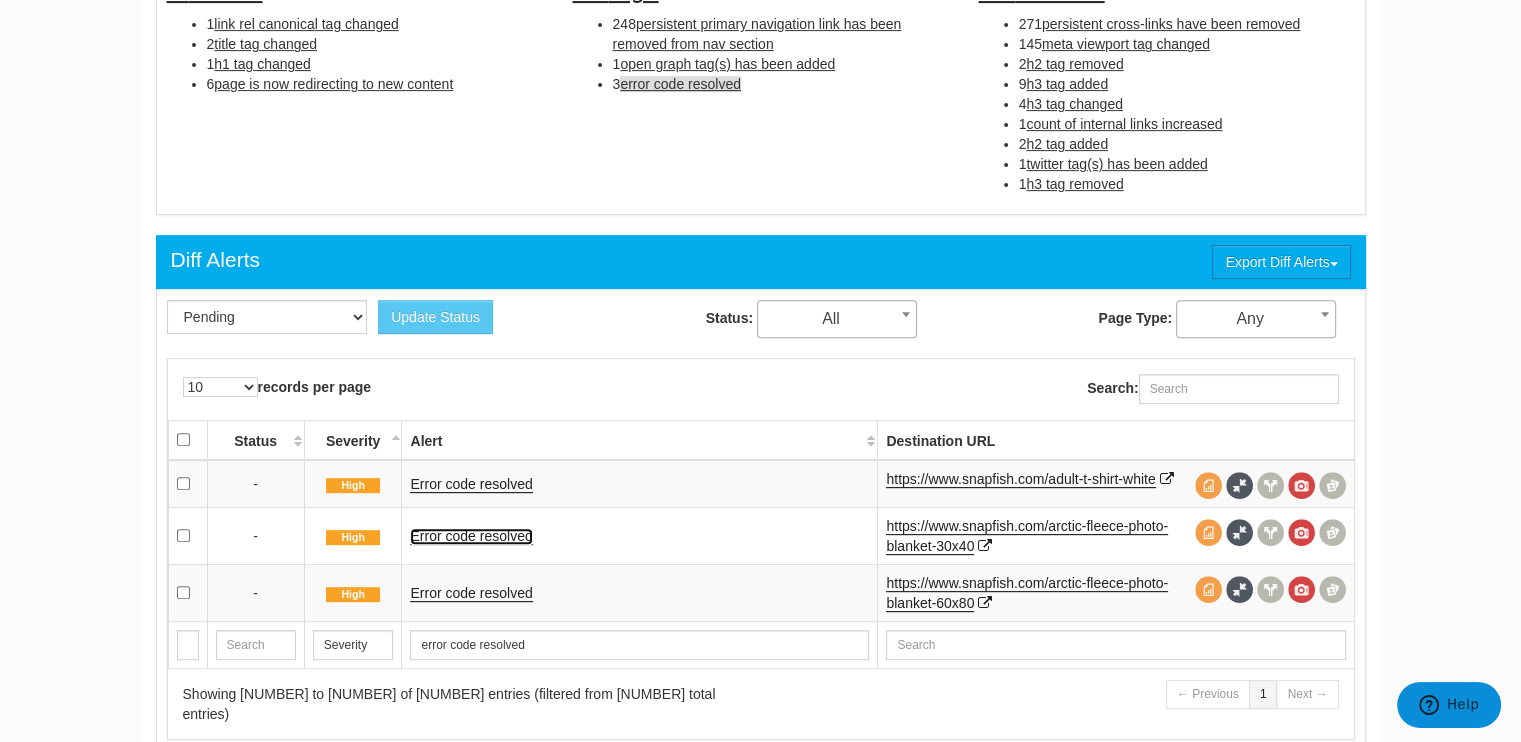 click on "Error code resolved" at bounding box center (471, 536) 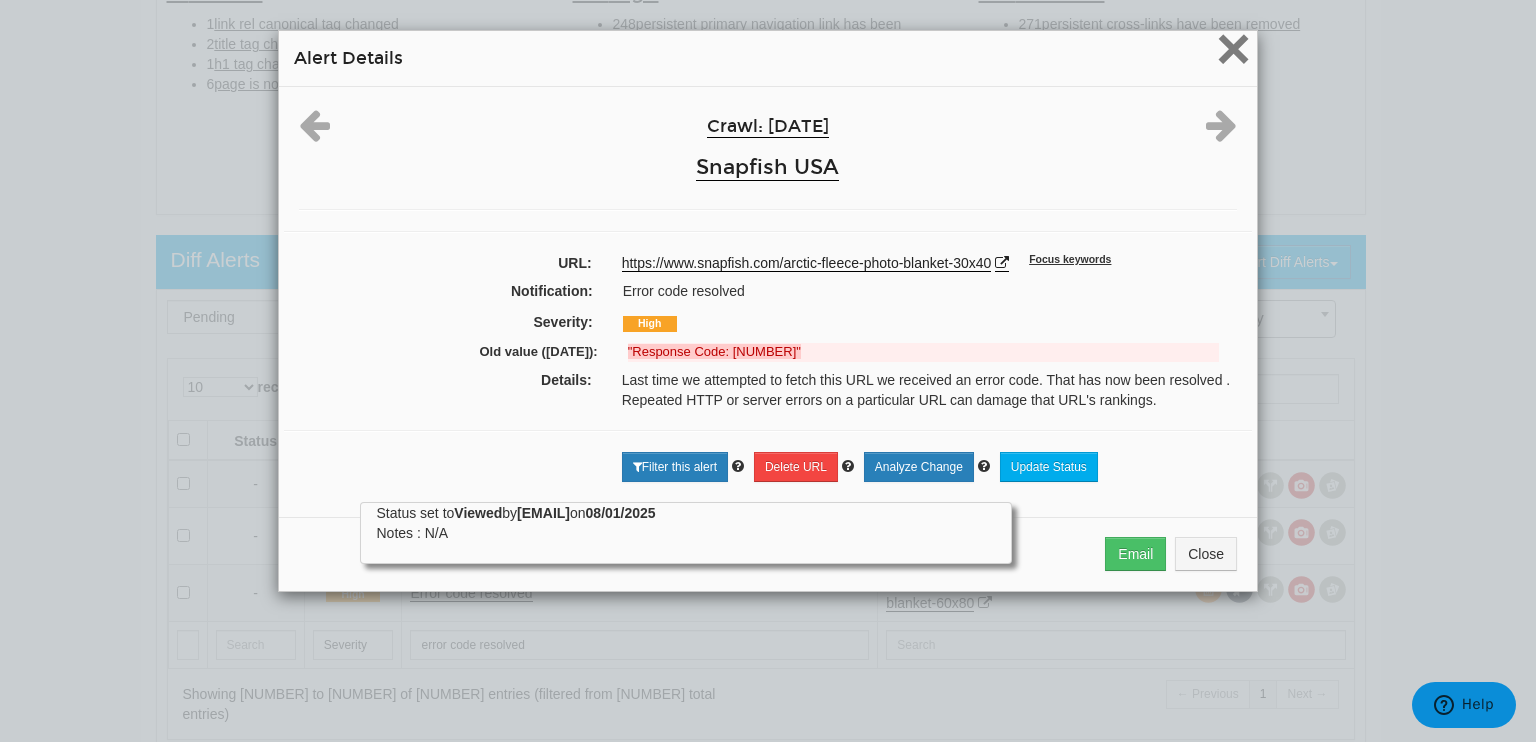 click on "×" at bounding box center (1233, 48) 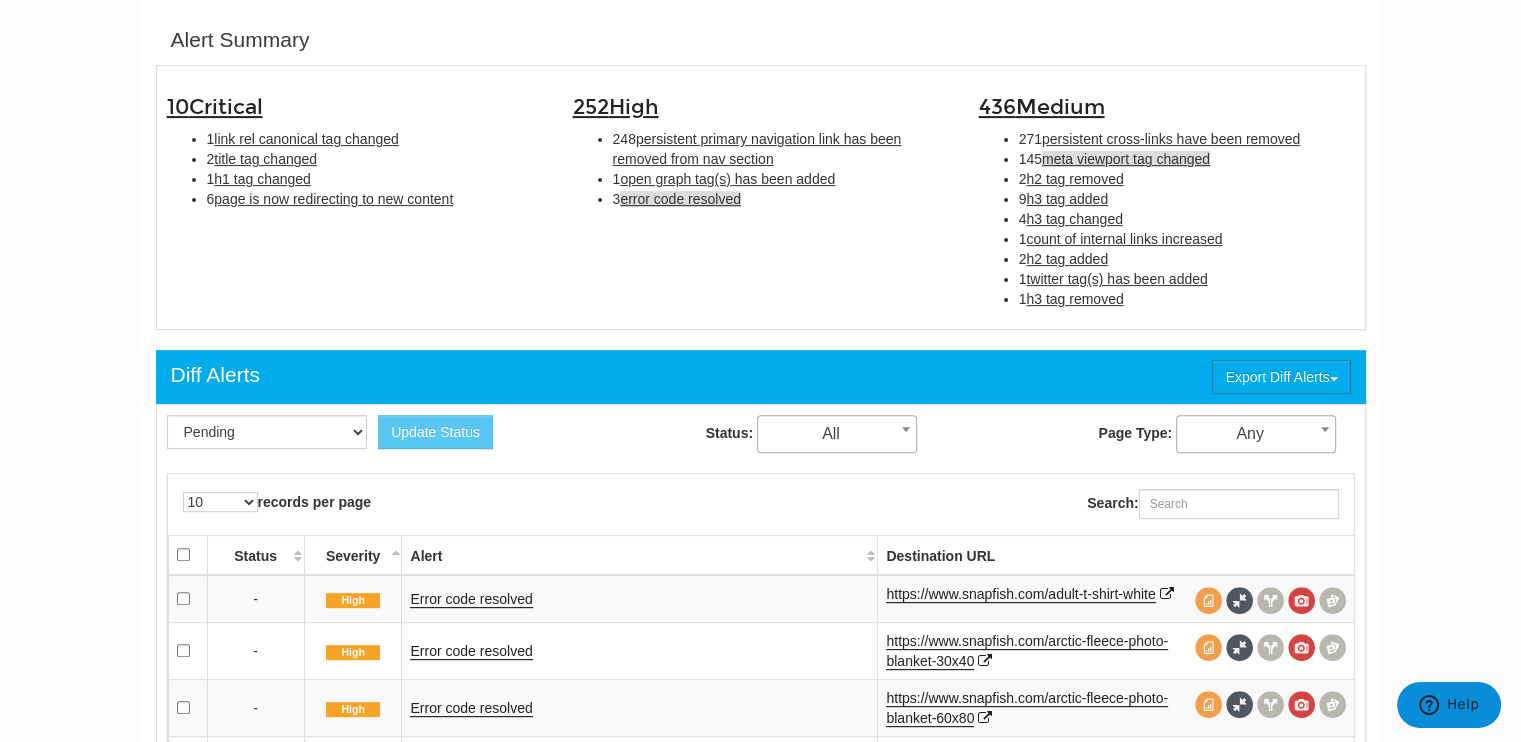 scroll, scrollTop: 548, scrollLeft: 0, axis: vertical 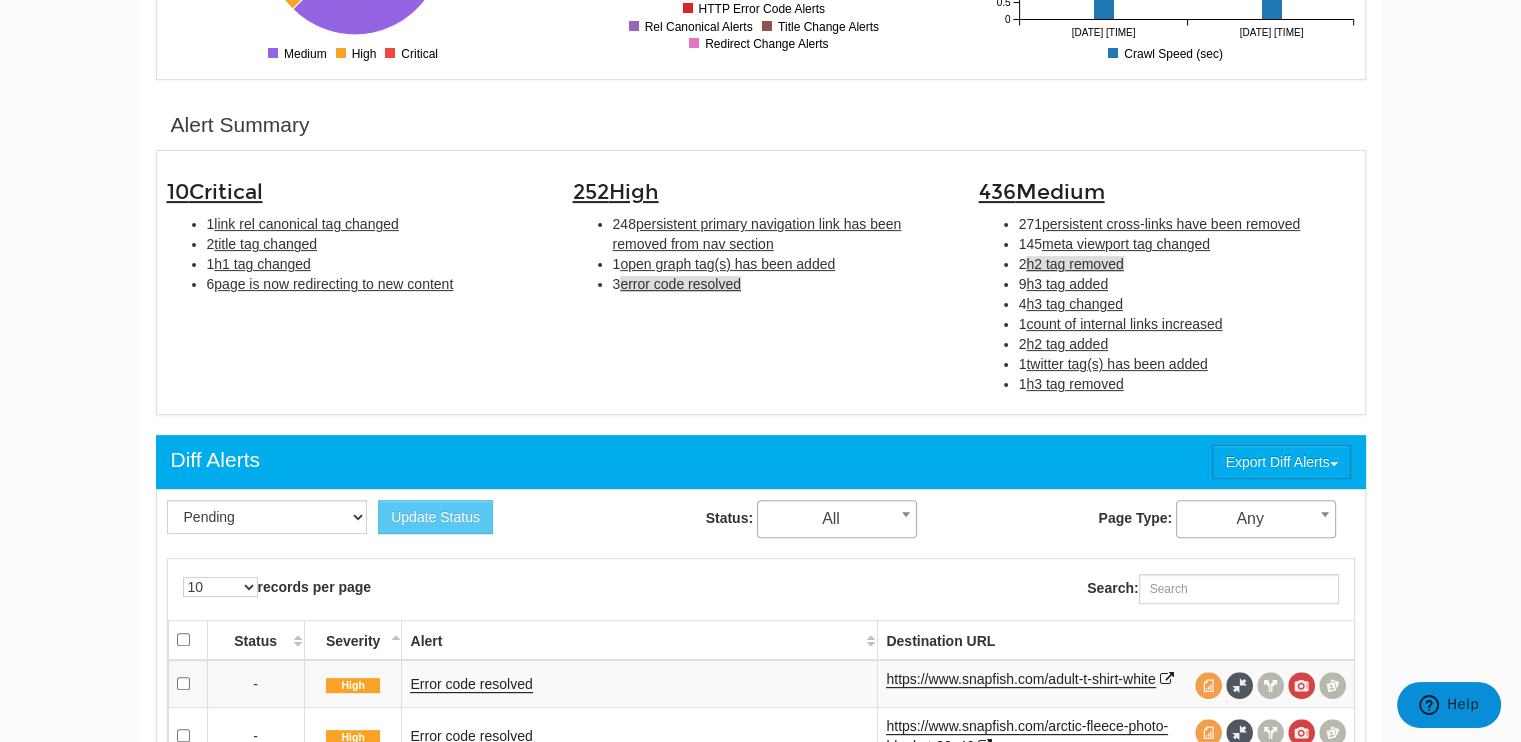 click on "h2 tag removed" at bounding box center [1074, 264] 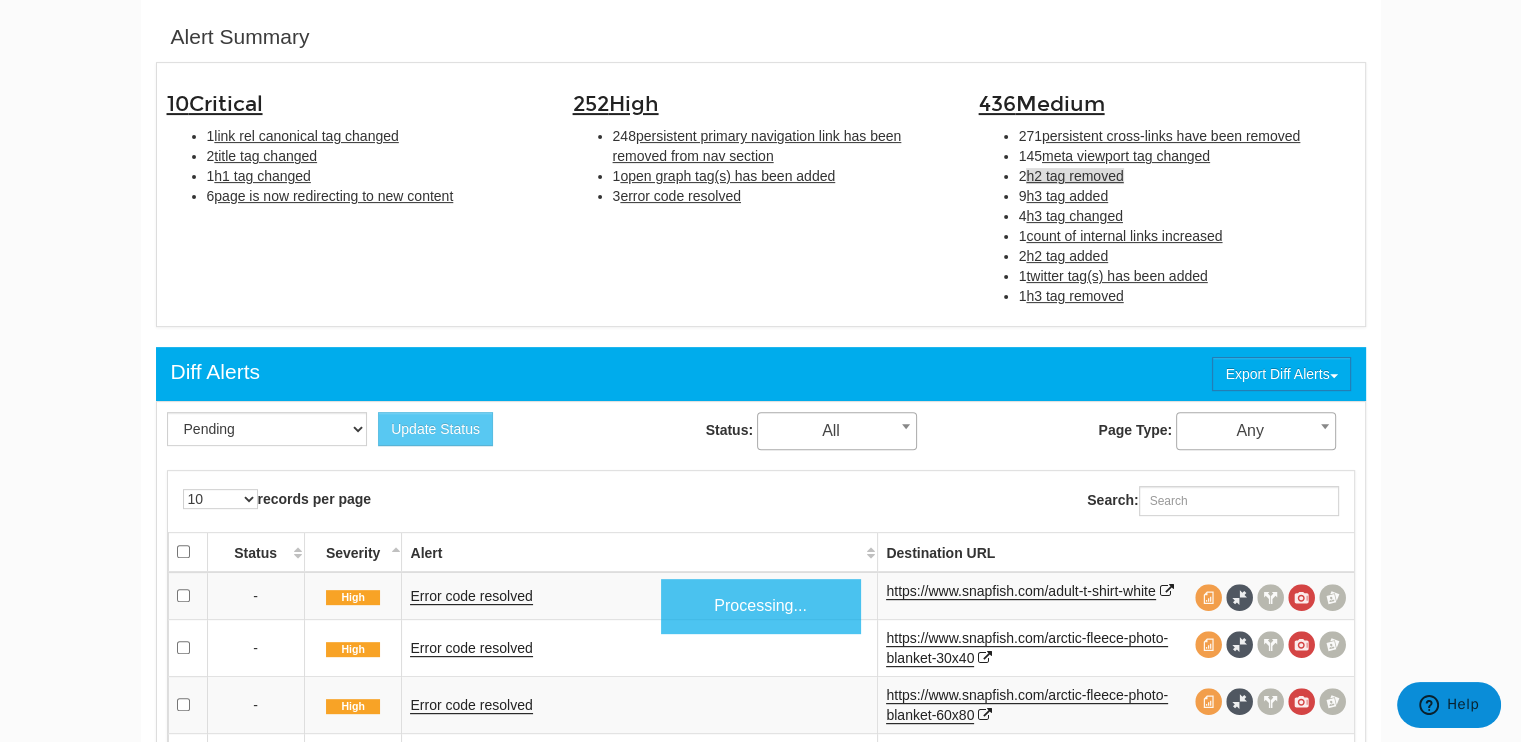 scroll, scrollTop: 648, scrollLeft: 0, axis: vertical 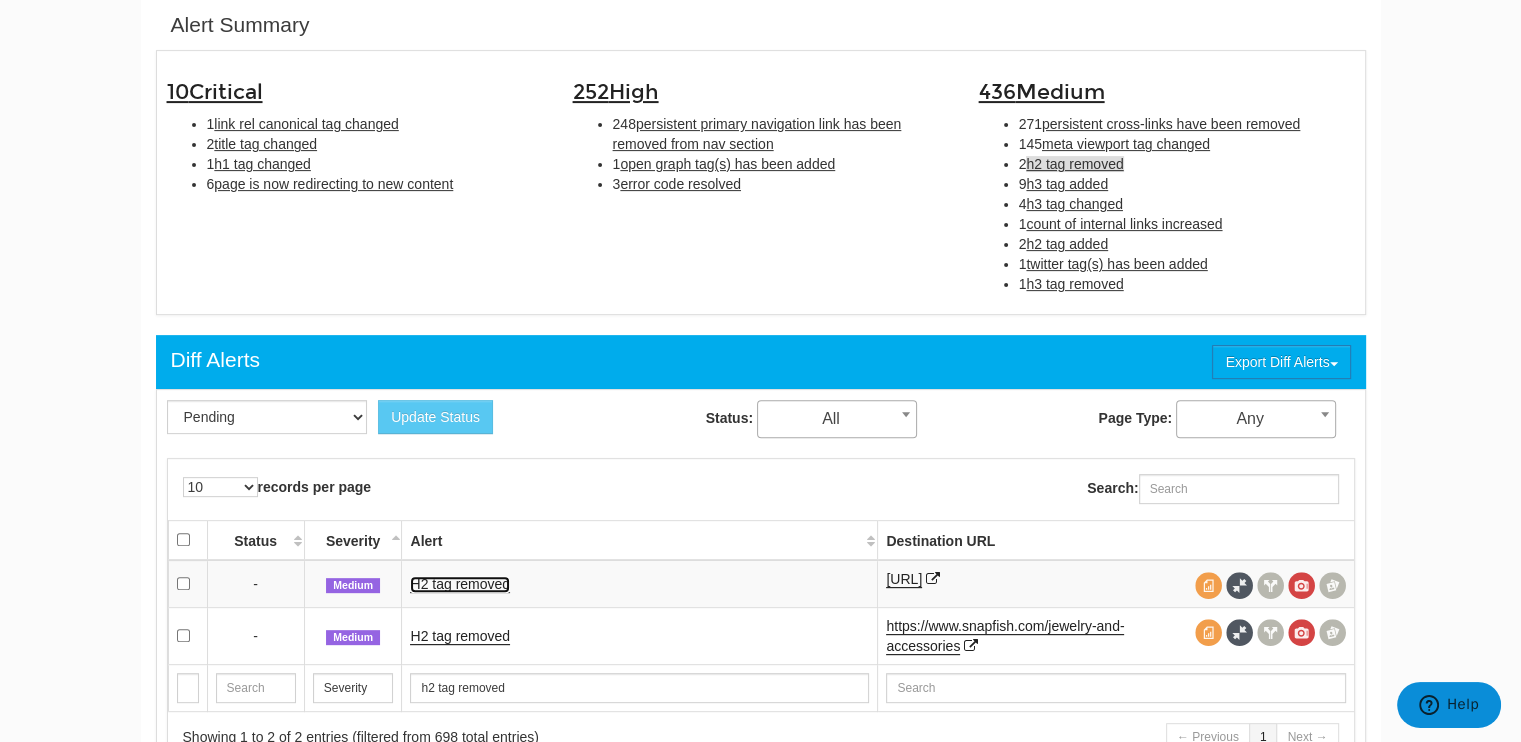 click on "H2 tag removed" at bounding box center (460, 584) 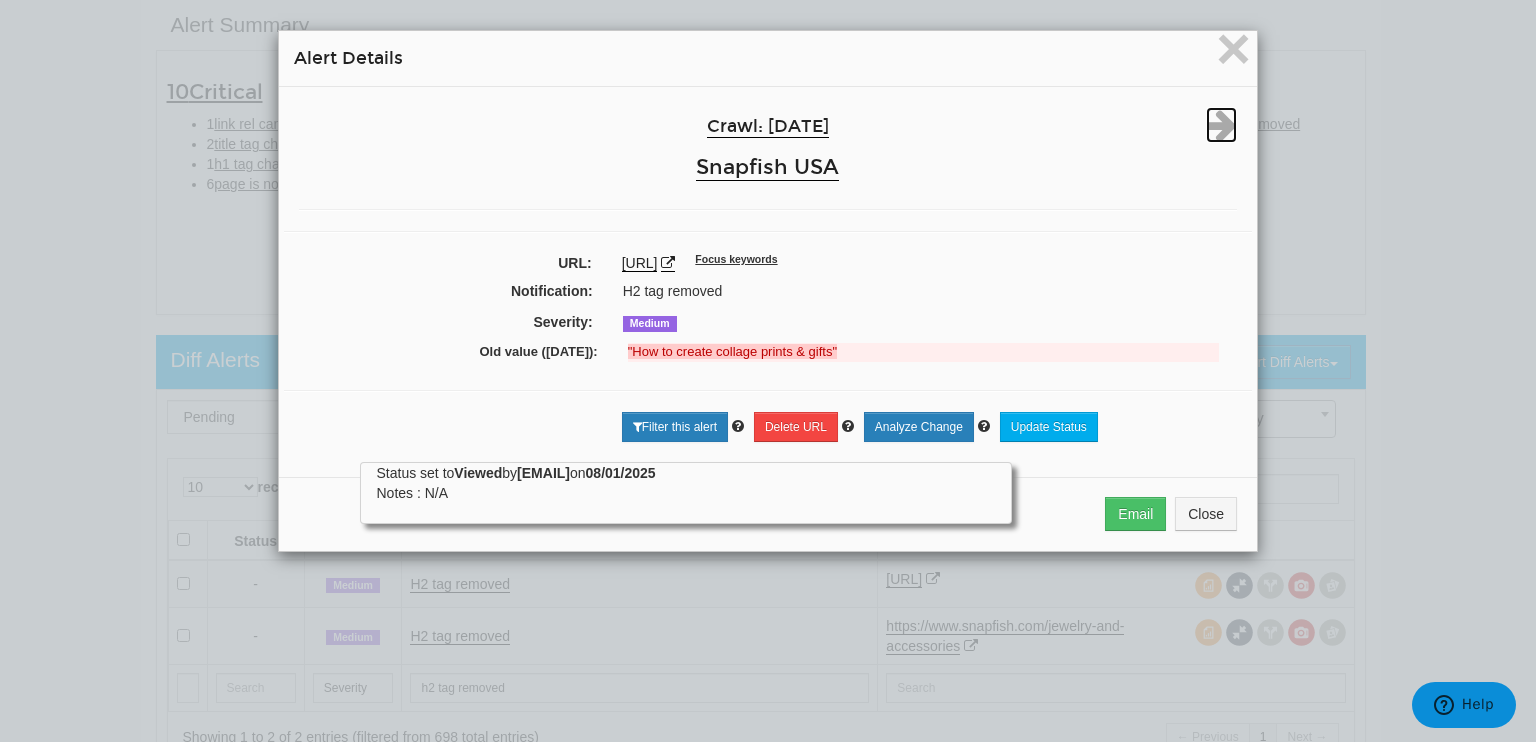 click at bounding box center [1221, 125] 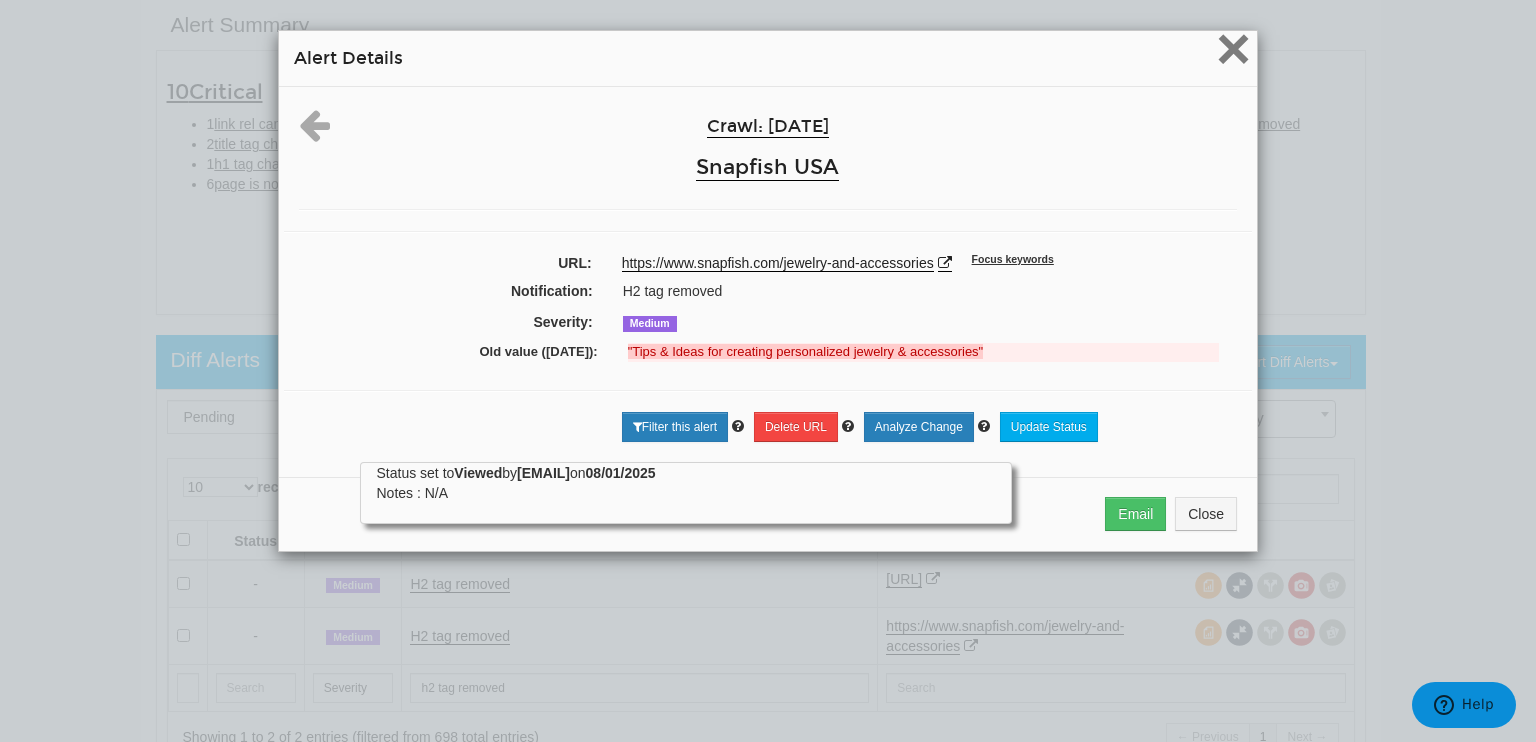click on "×" at bounding box center (1233, 48) 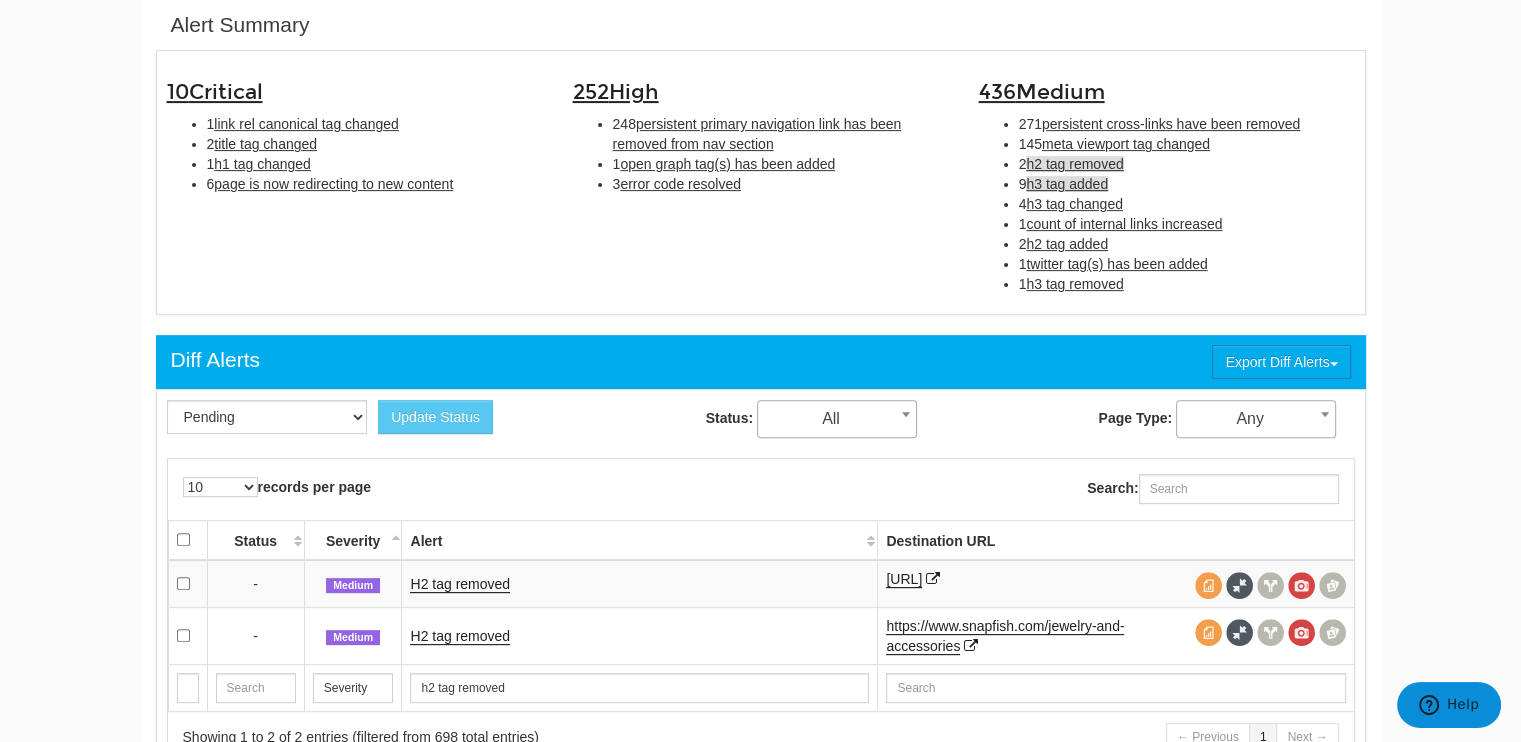 click on "h3 tag added" at bounding box center (1067, 184) 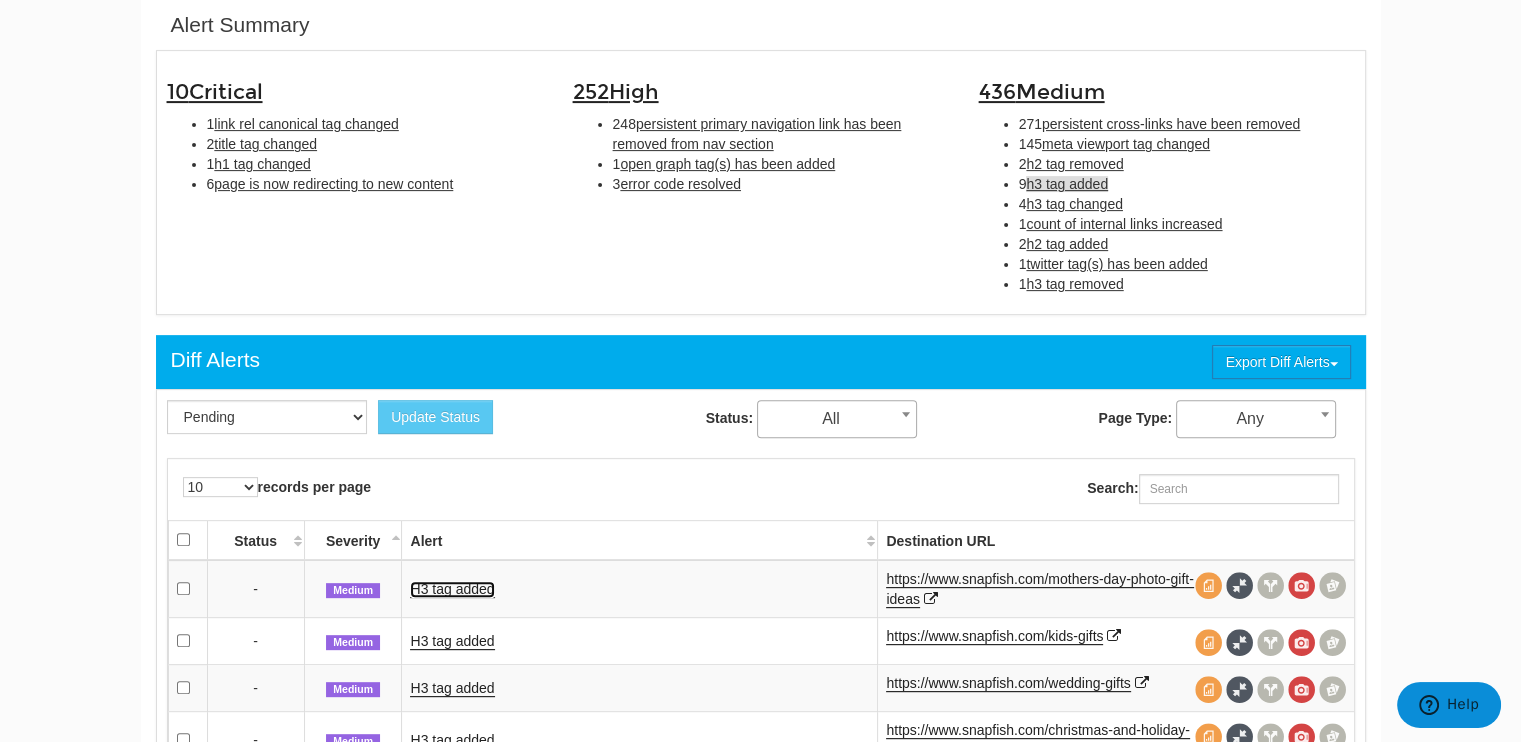 click on "H3 tag added" at bounding box center (452, 589) 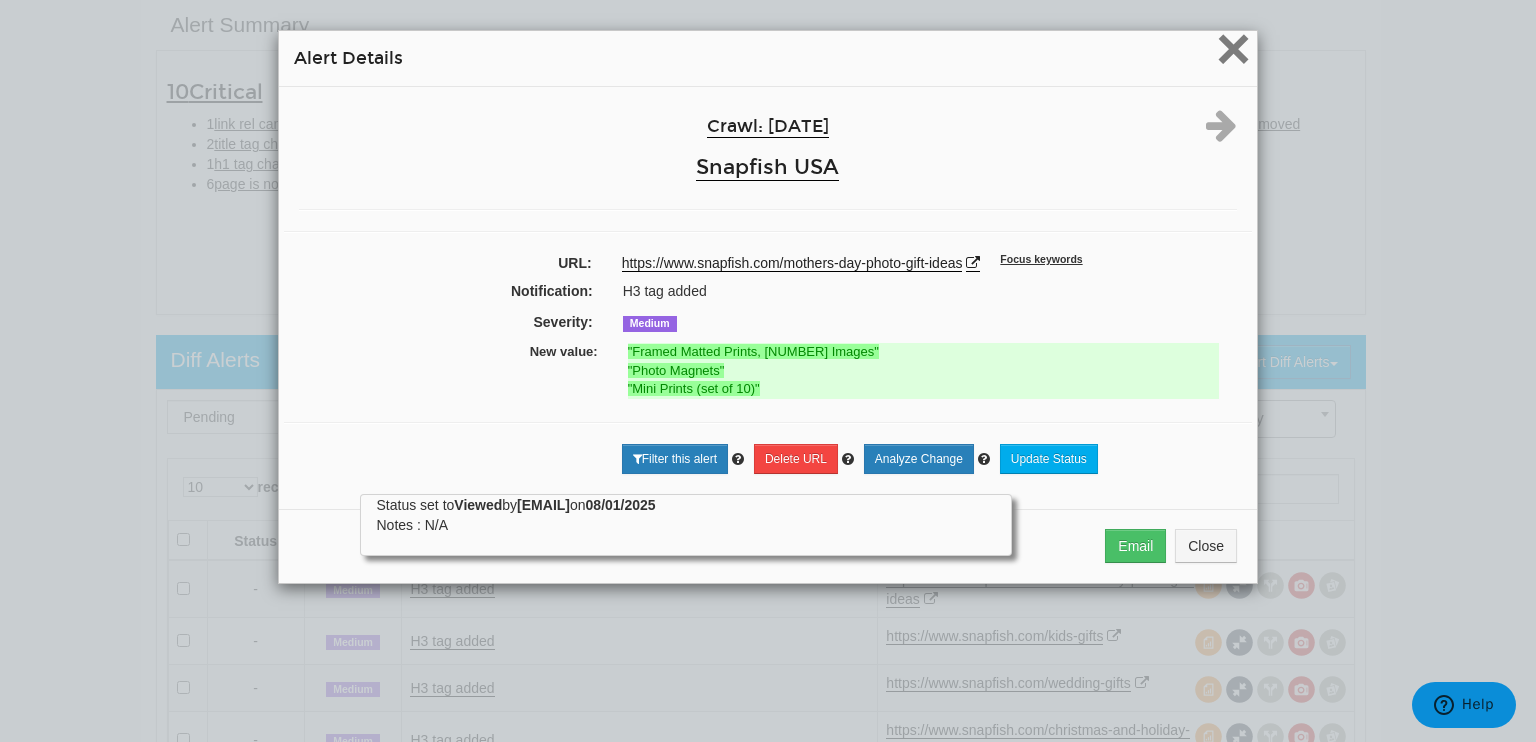 click on "×" at bounding box center (1233, 48) 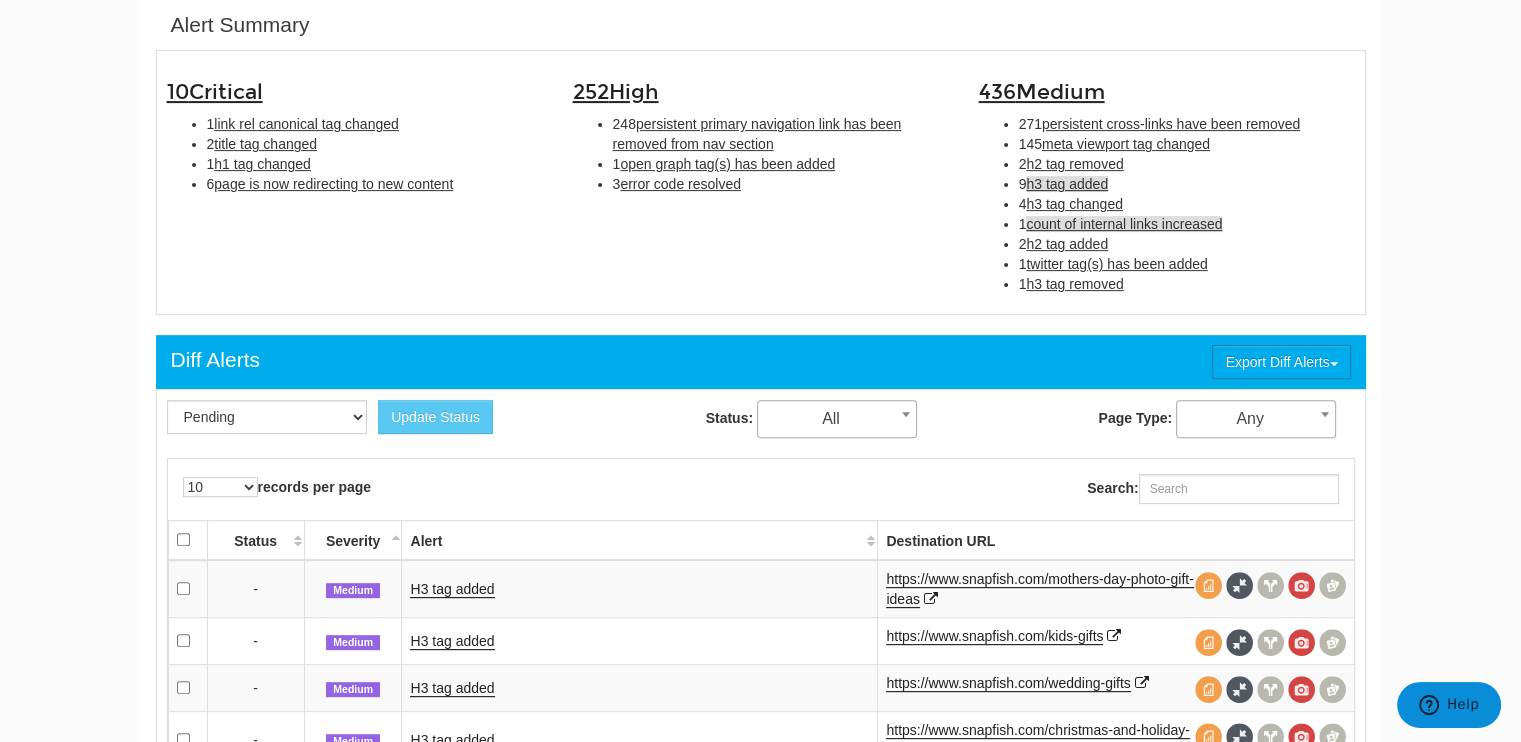 click on "count of internal links increased" at bounding box center (1124, 224) 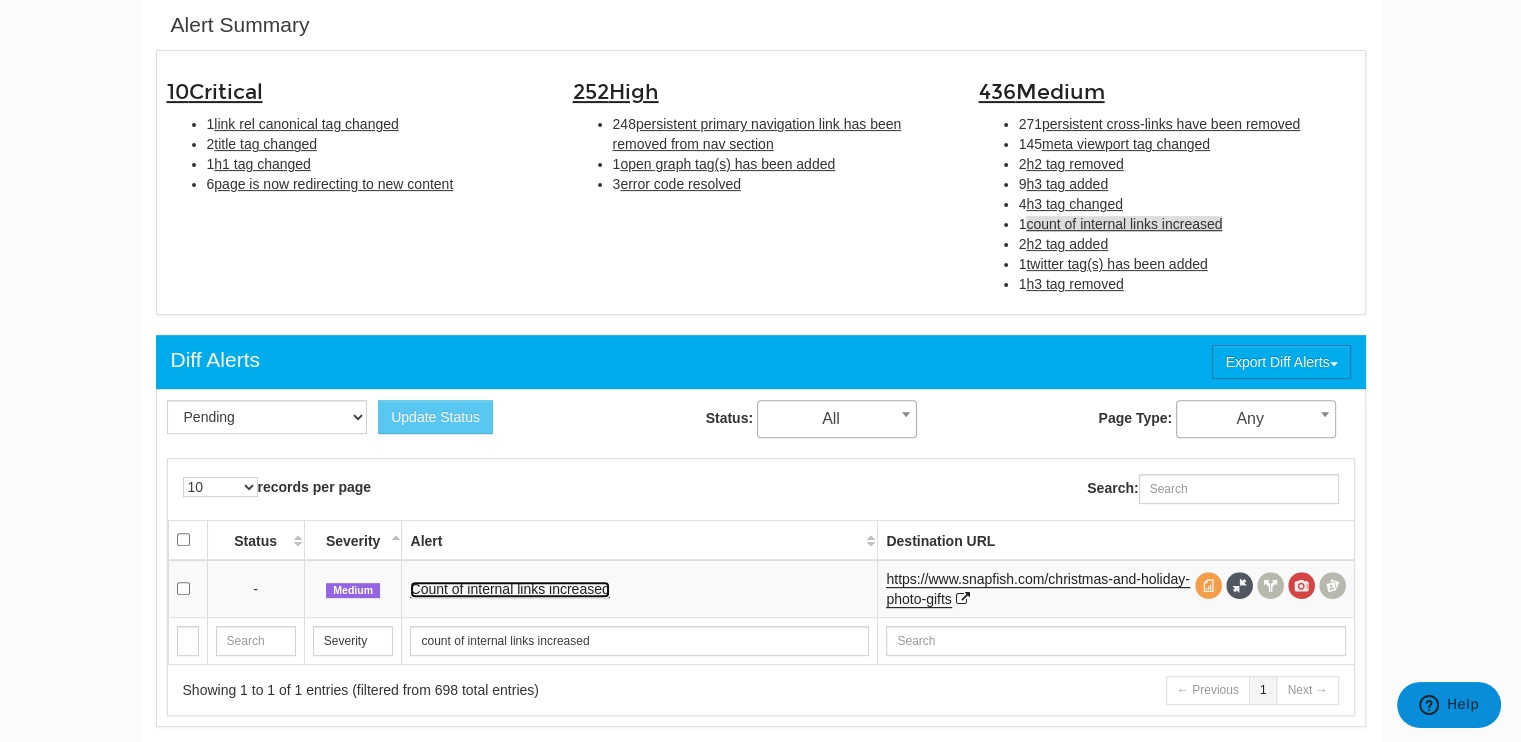 click on "Count of internal links increased" at bounding box center [509, 589] 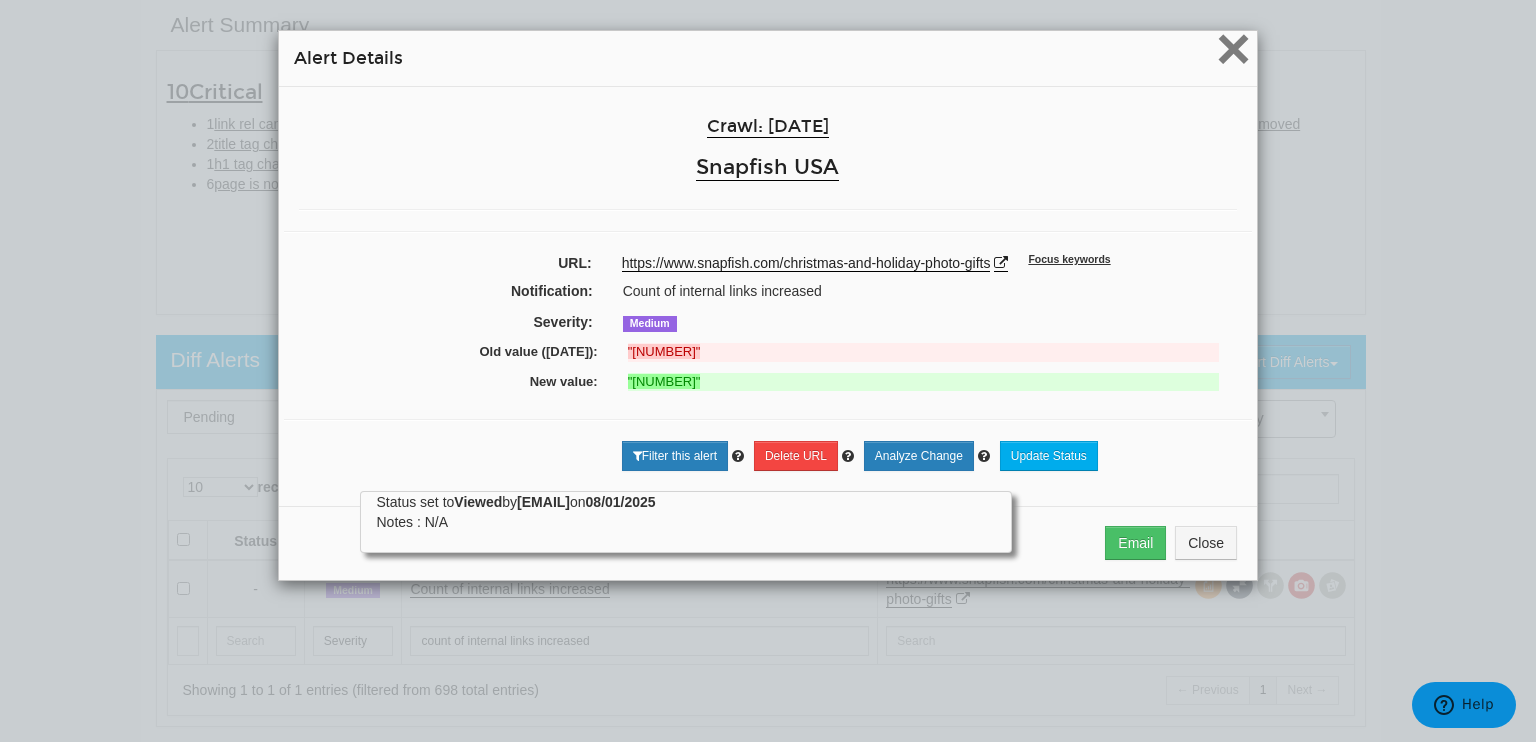 click on "×" at bounding box center (1233, 48) 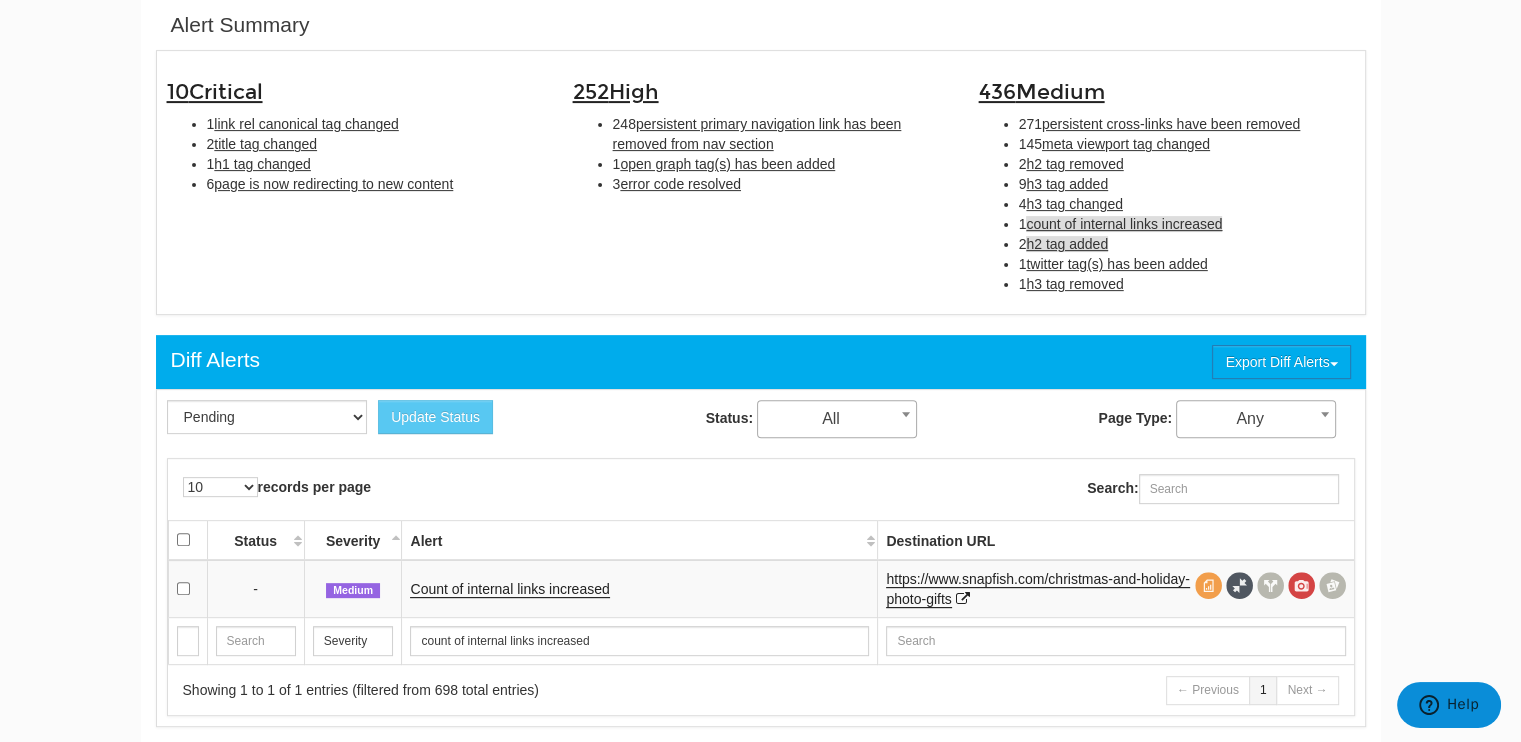 click on "h2 tag added" at bounding box center [1067, 244] 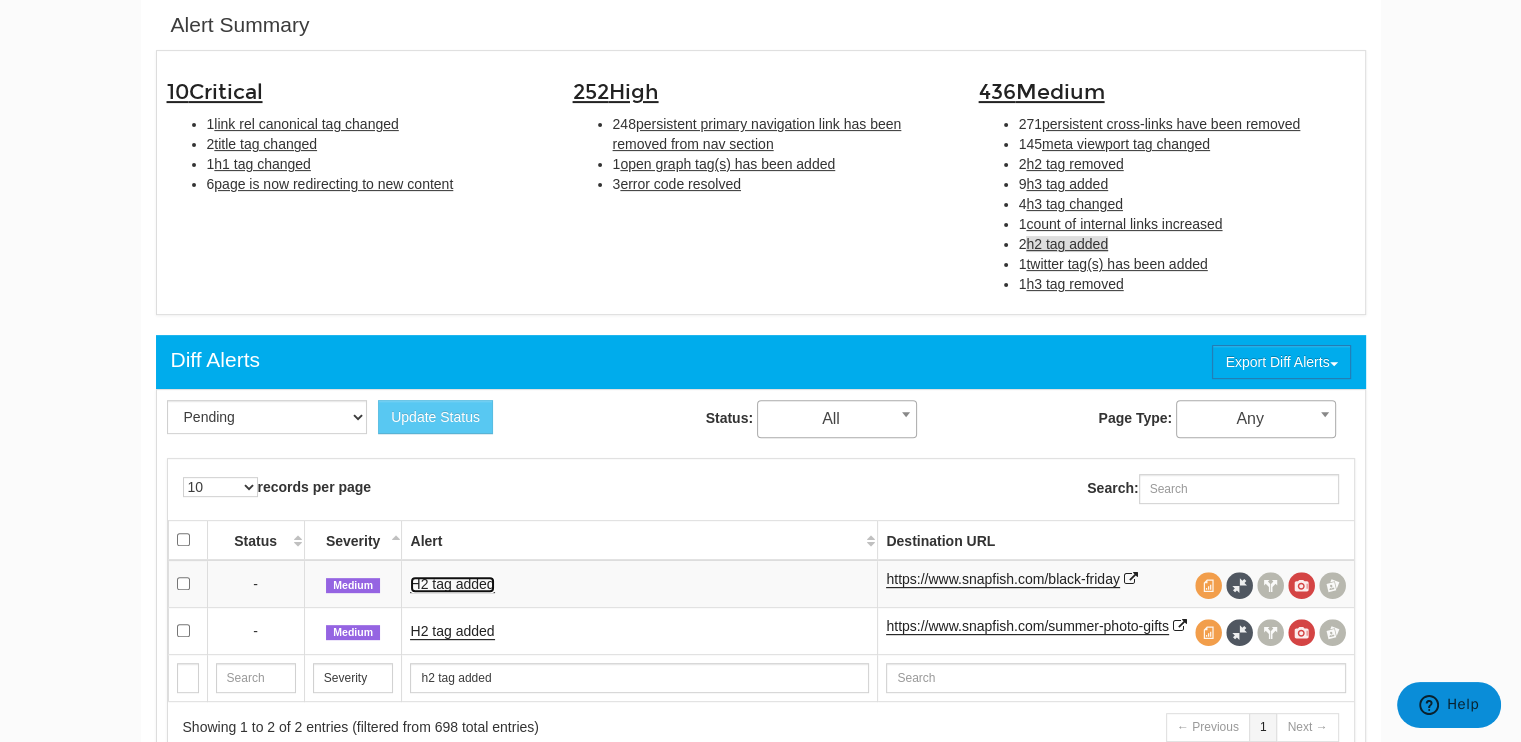 click on "H2 tag added" at bounding box center (452, 584) 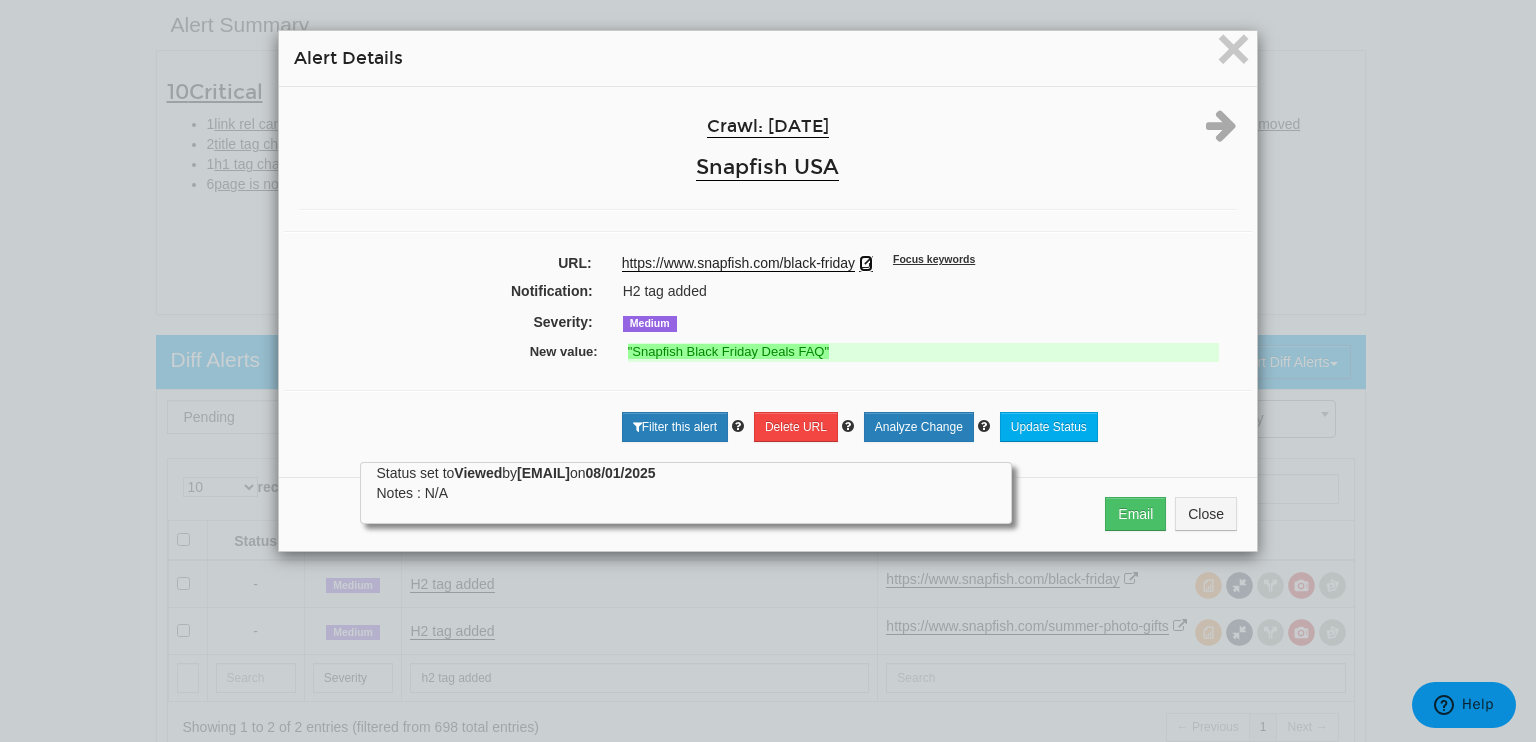 click at bounding box center (866, 263) 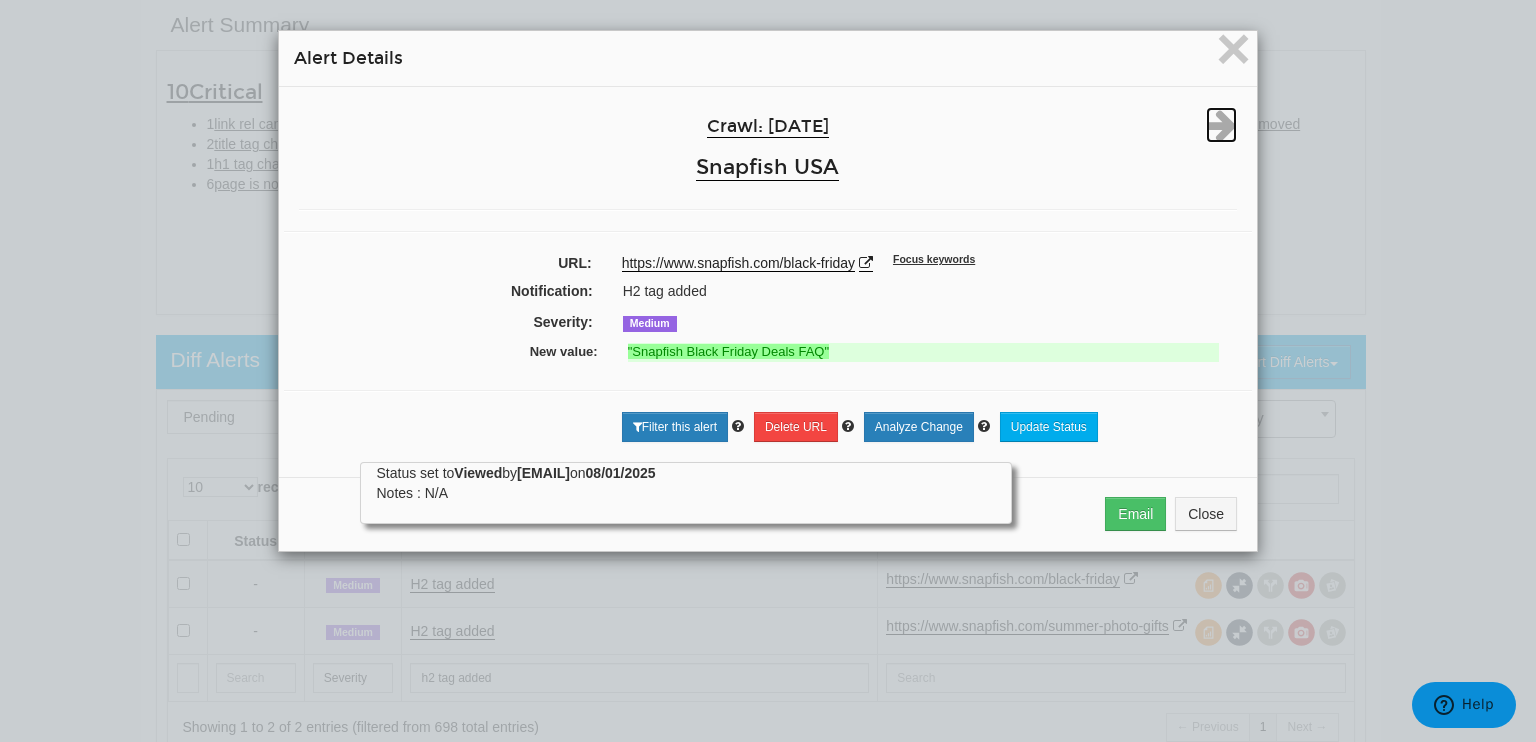 click at bounding box center [1221, 125] 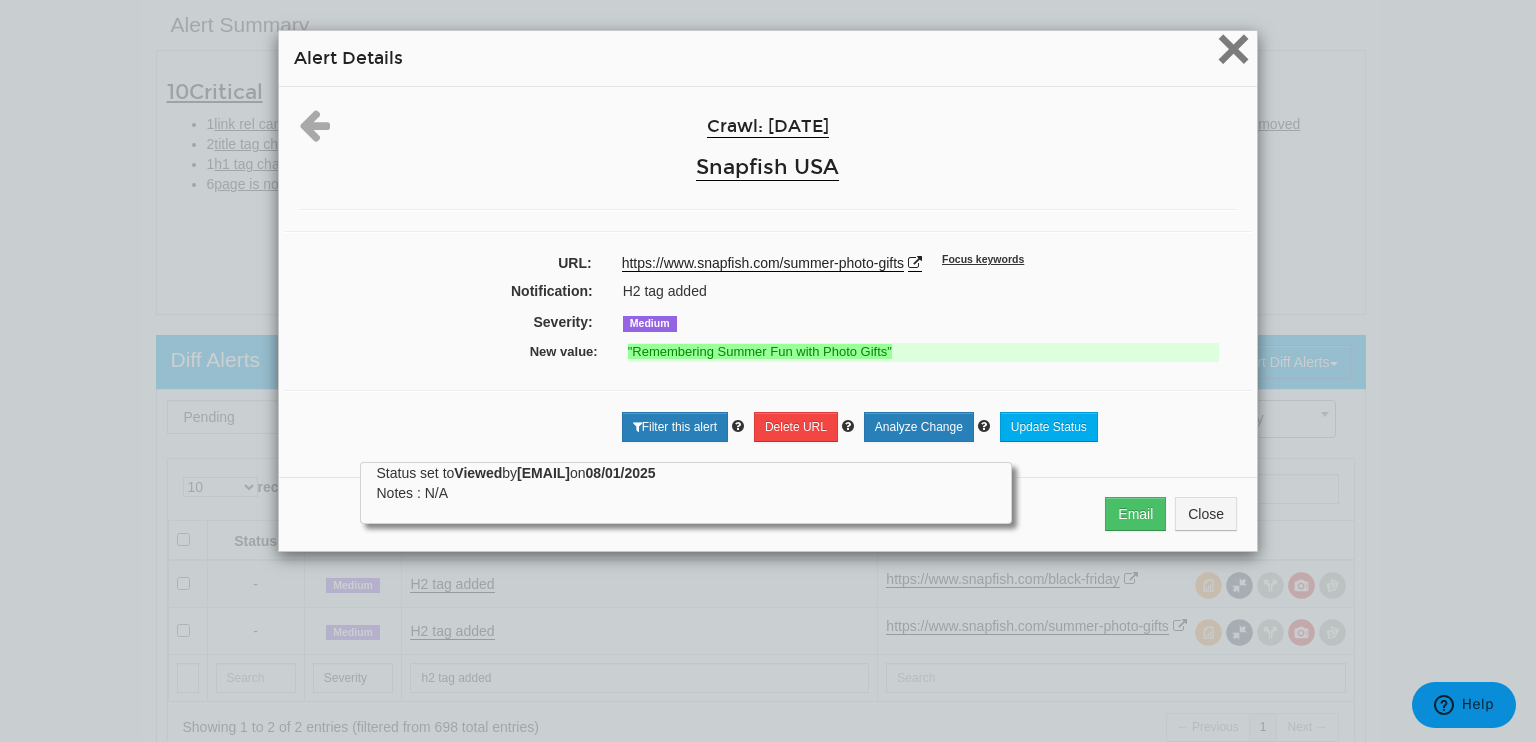 click on "×" at bounding box center (1233, 48) 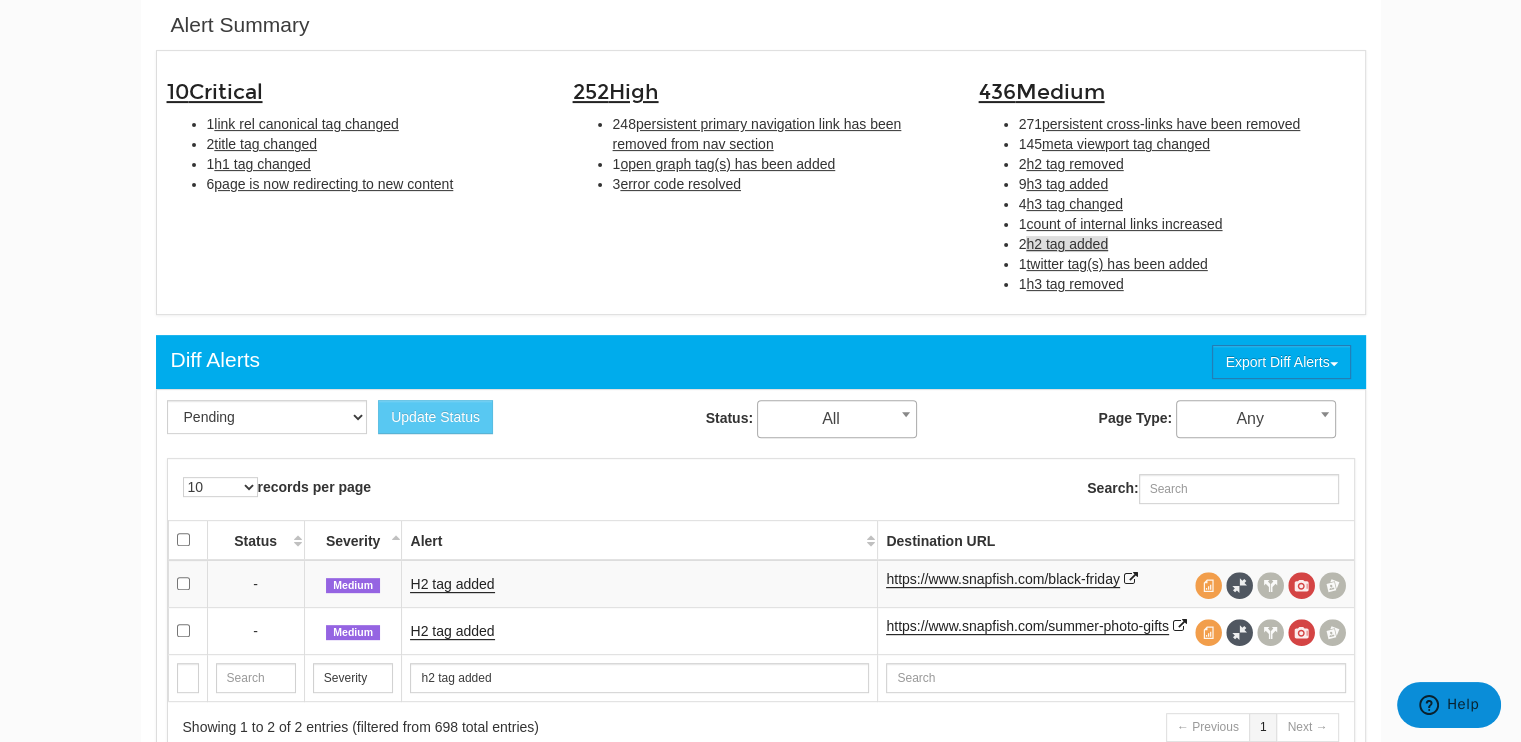 scroll, scrollTop: 548, scrollLeft: 0, axis: vertical 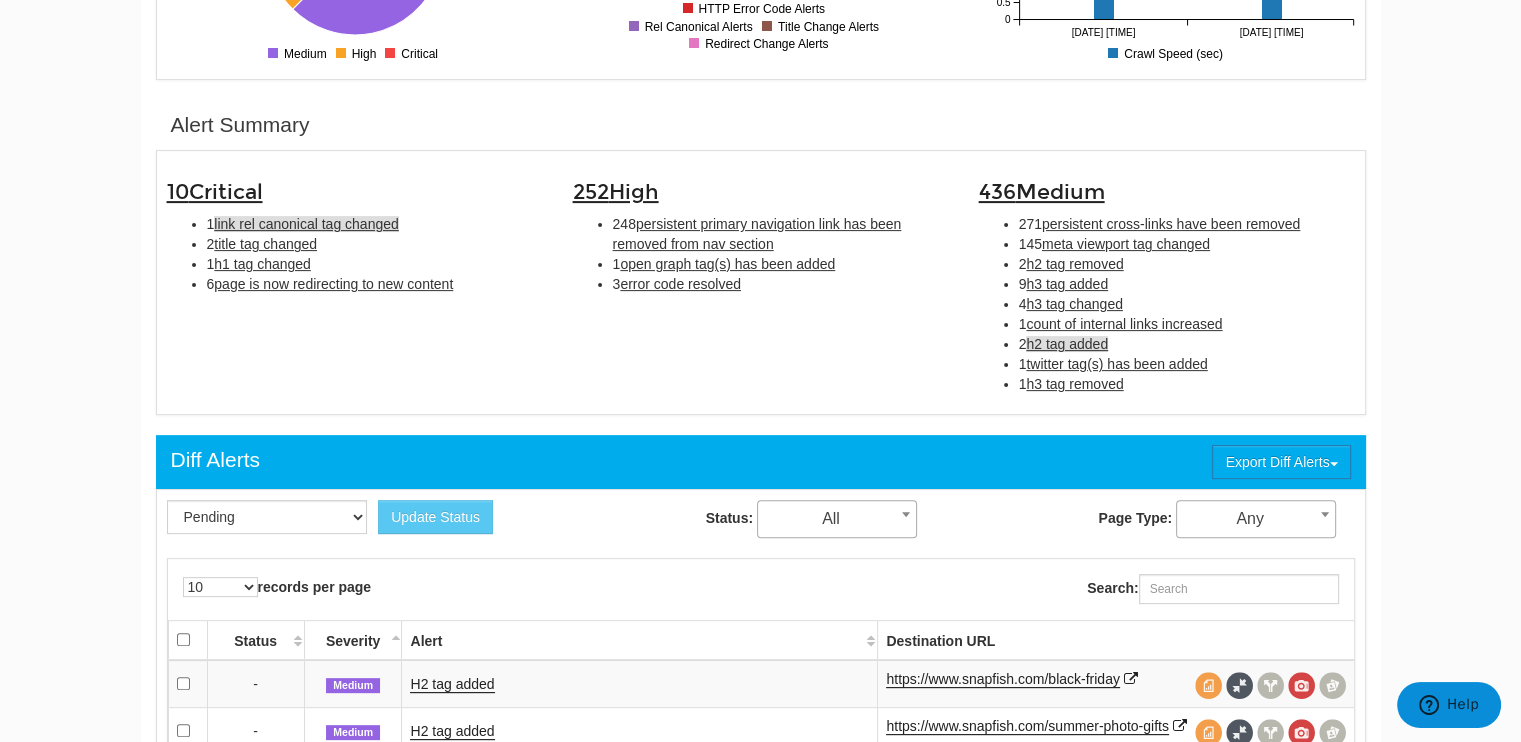 click on "link rel canonical tag changed" at bounding box center (306, 224) 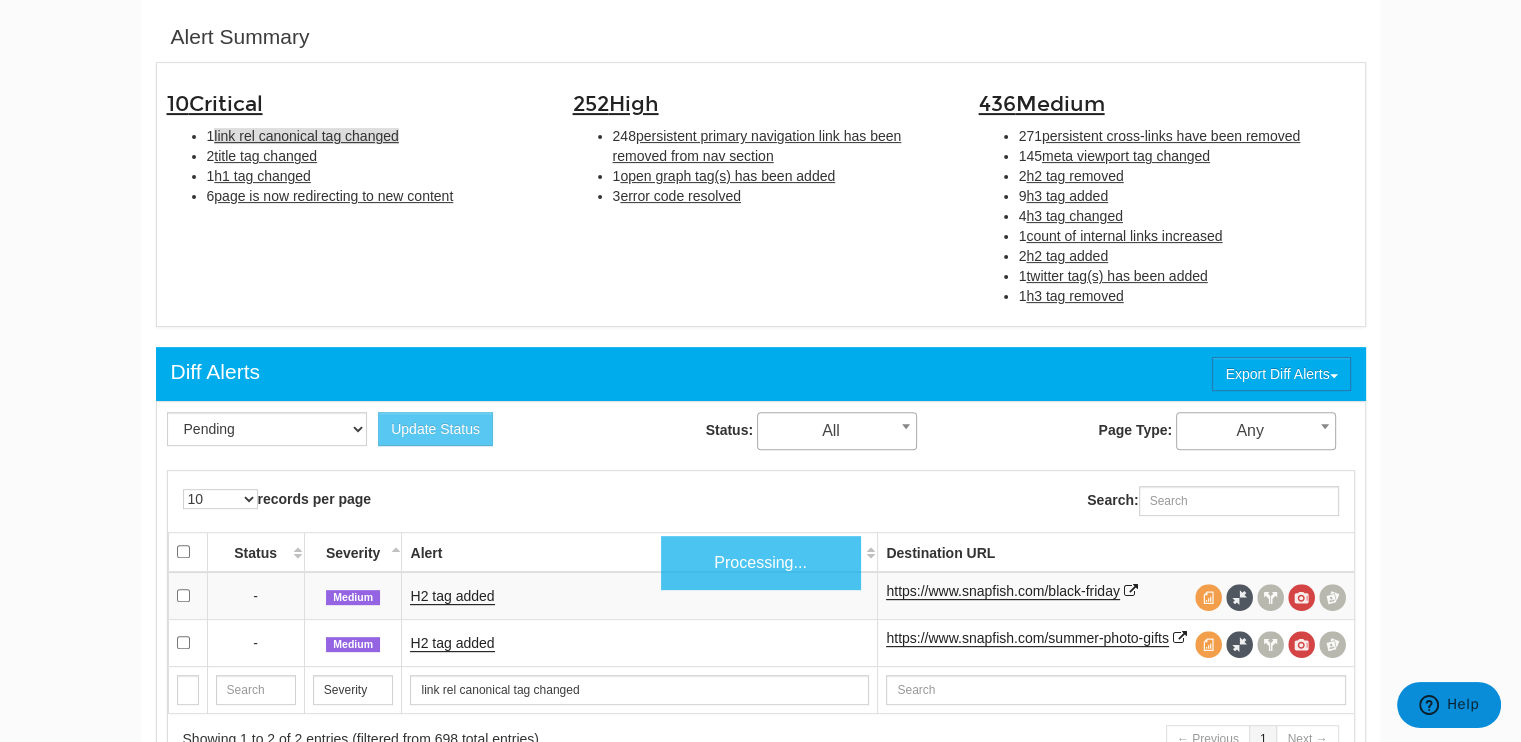 scroll, scrollTop: 648, scrollLeft: 0, axis: vertical 